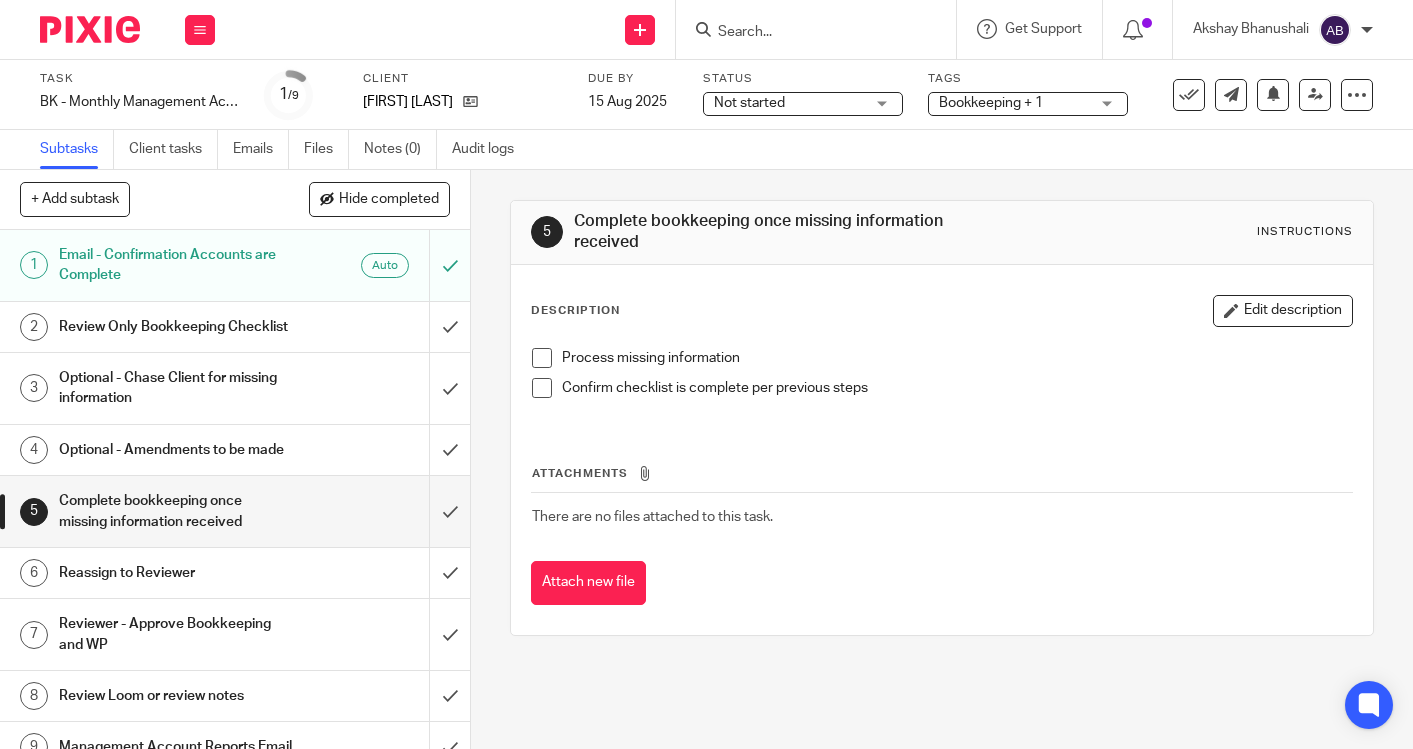 click at bounding box center (806, 33) 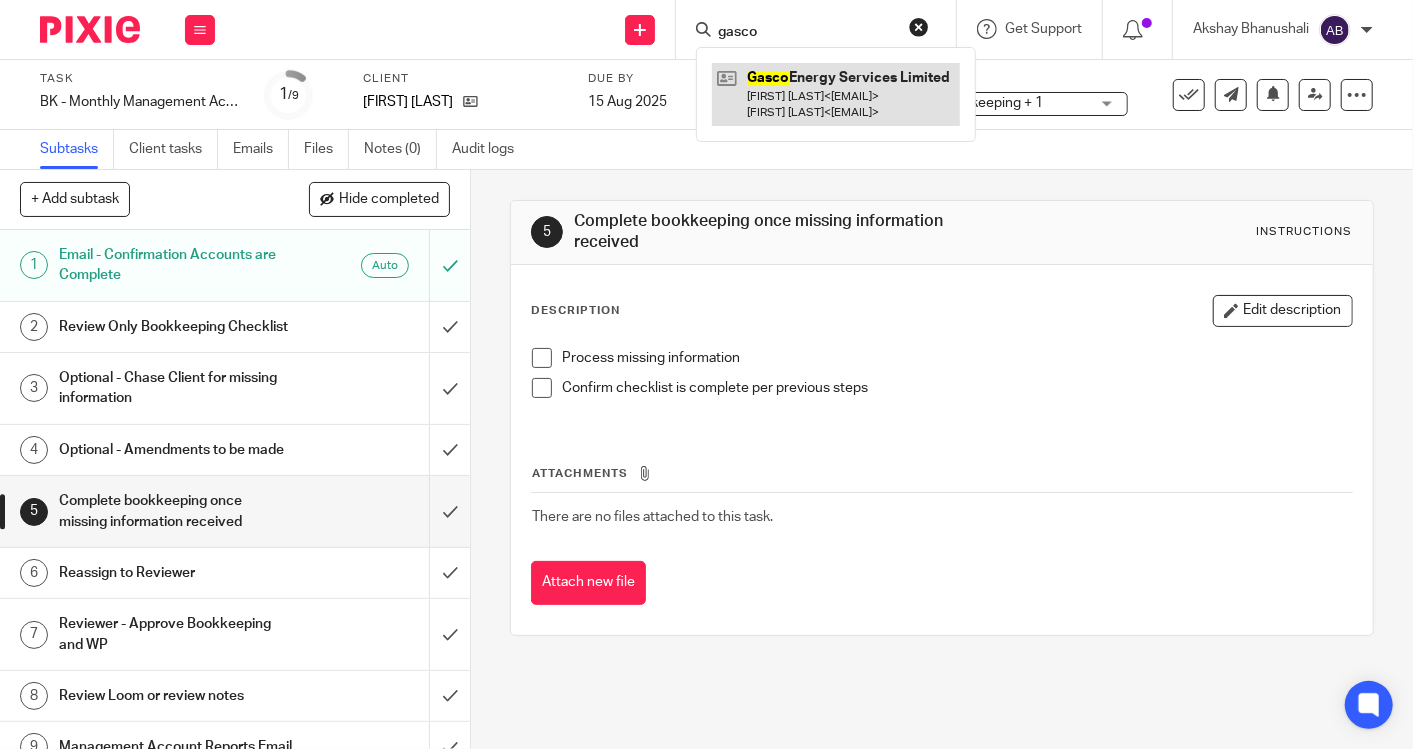 type on "gasco" 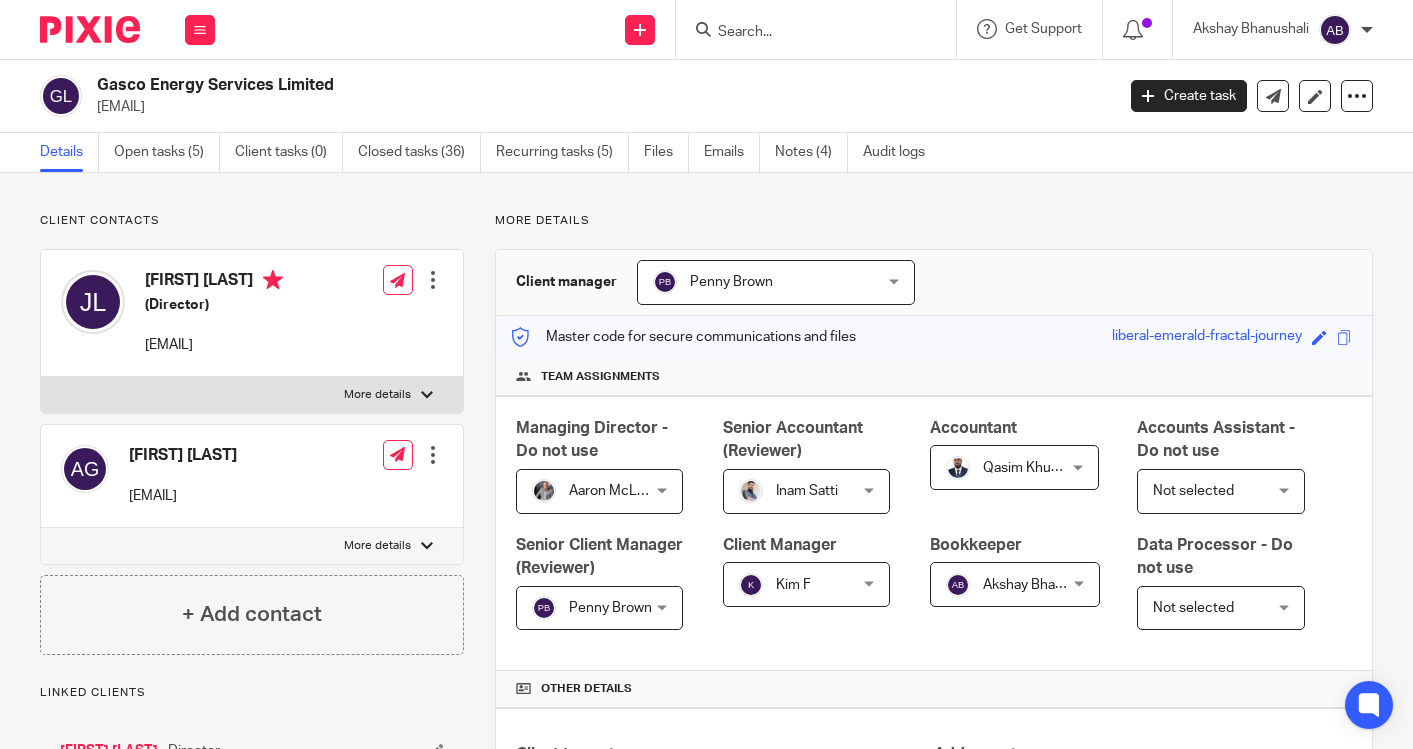 scroll, scrollTop: 0, scrollLeft: 0, axis: both 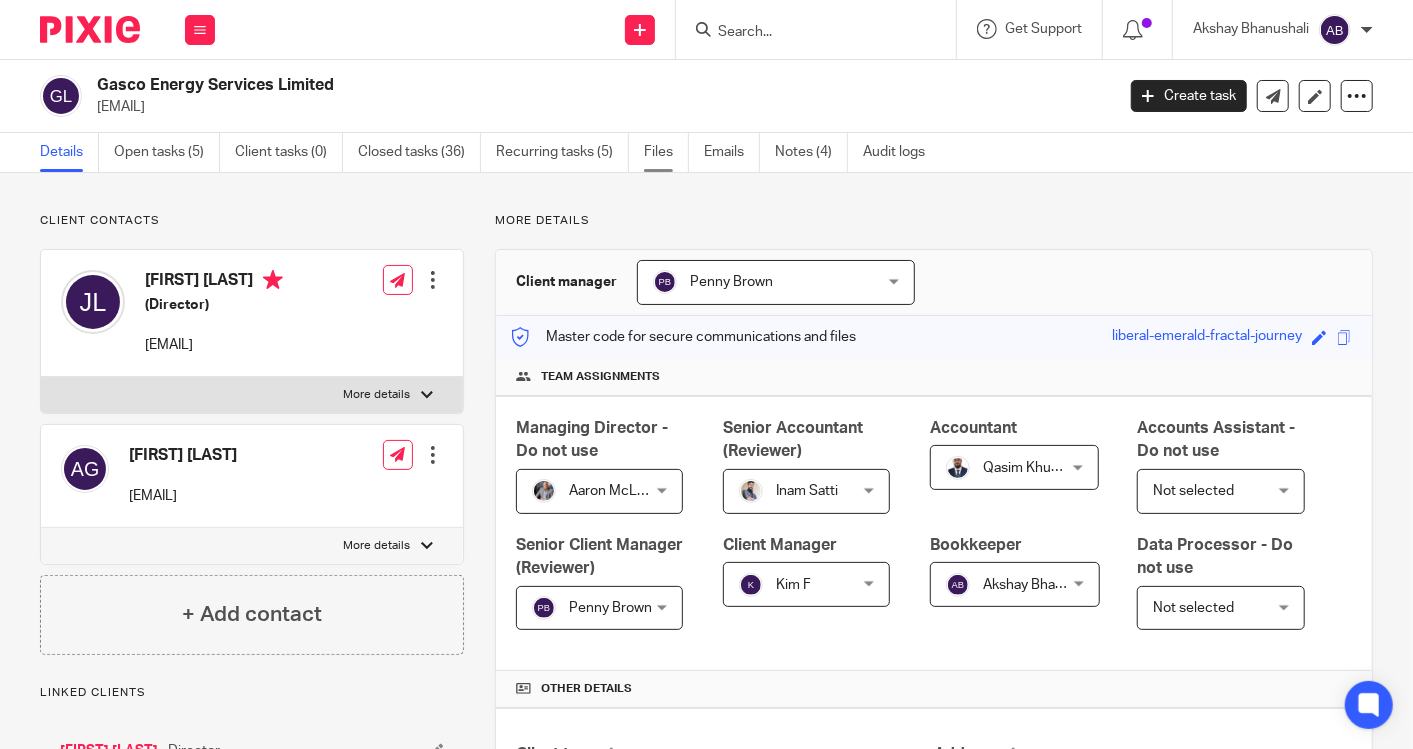 click on "Files" at bounding box center [666, 152] 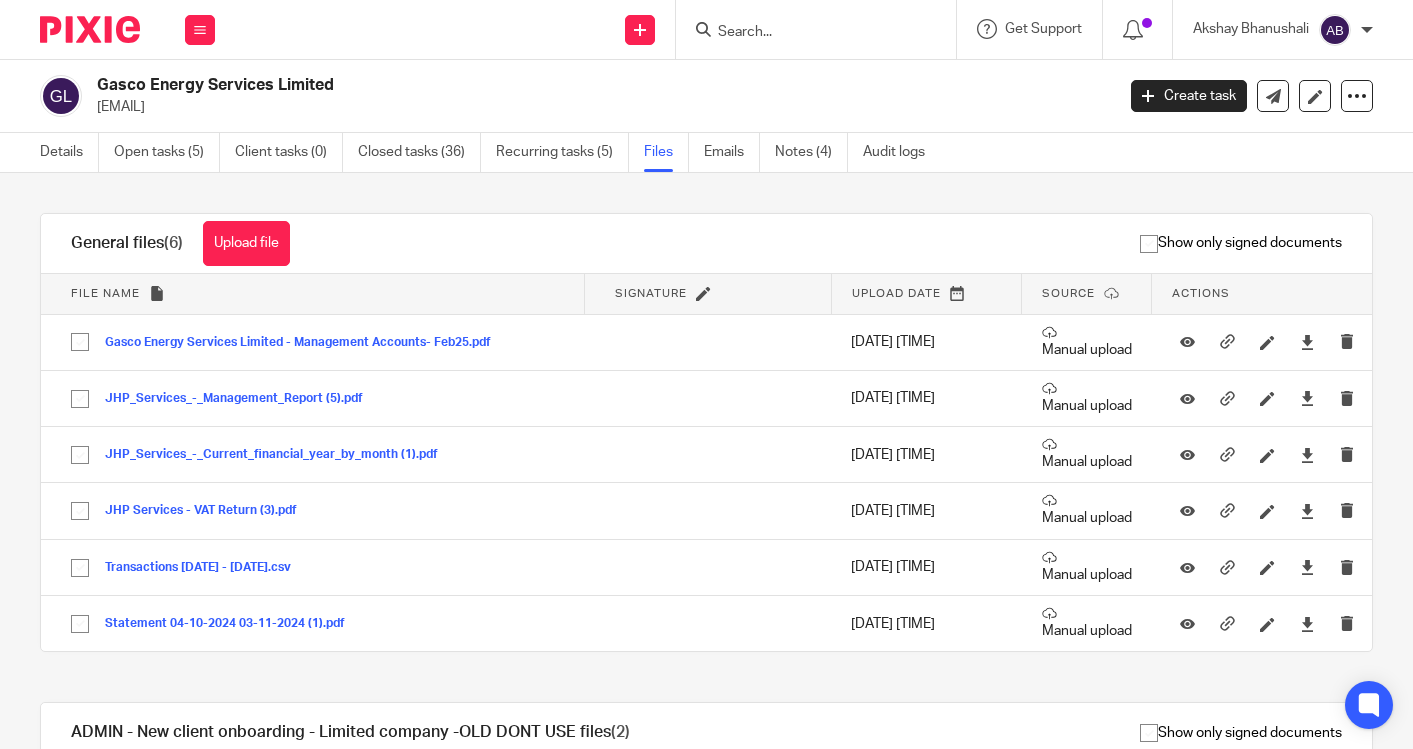 scroll, scrollTop: 0, scrollLeft: 0, axis: both 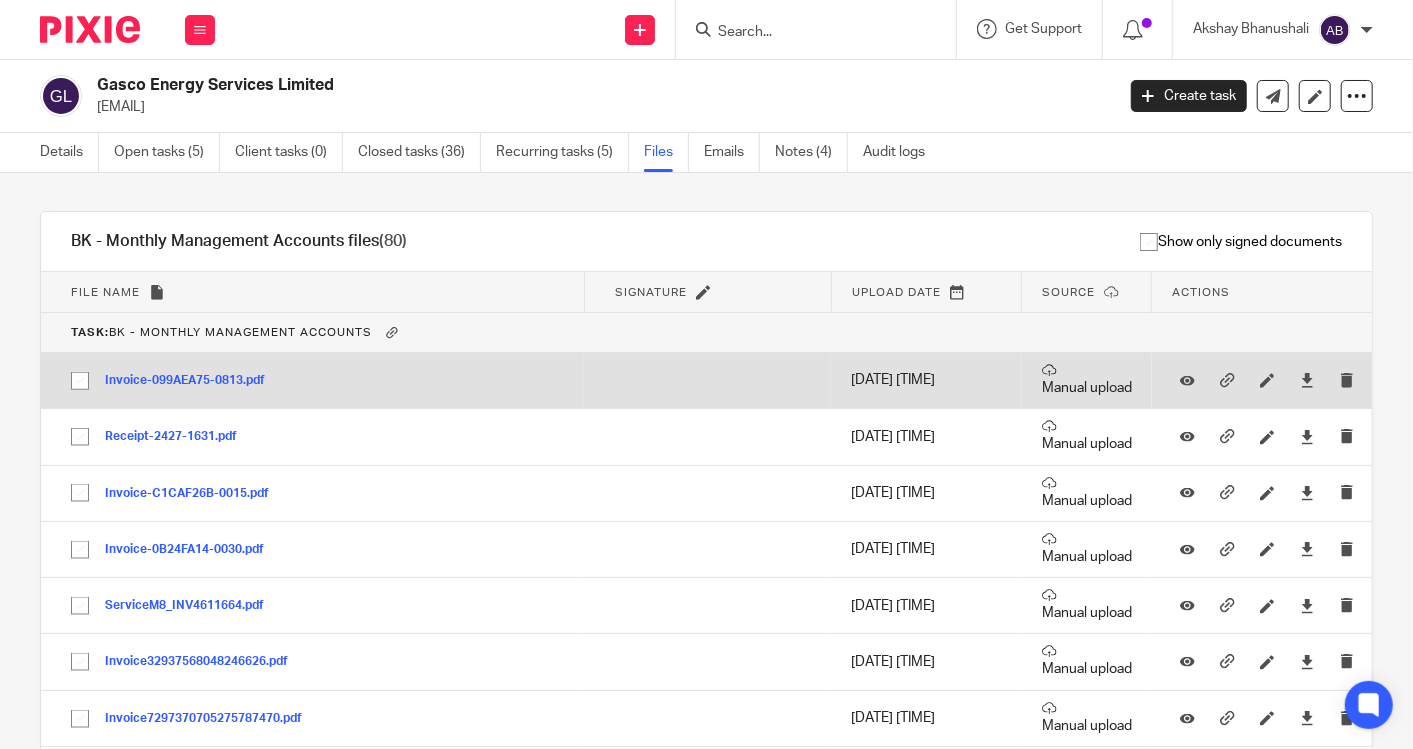 click at bounding box center [80, 381] 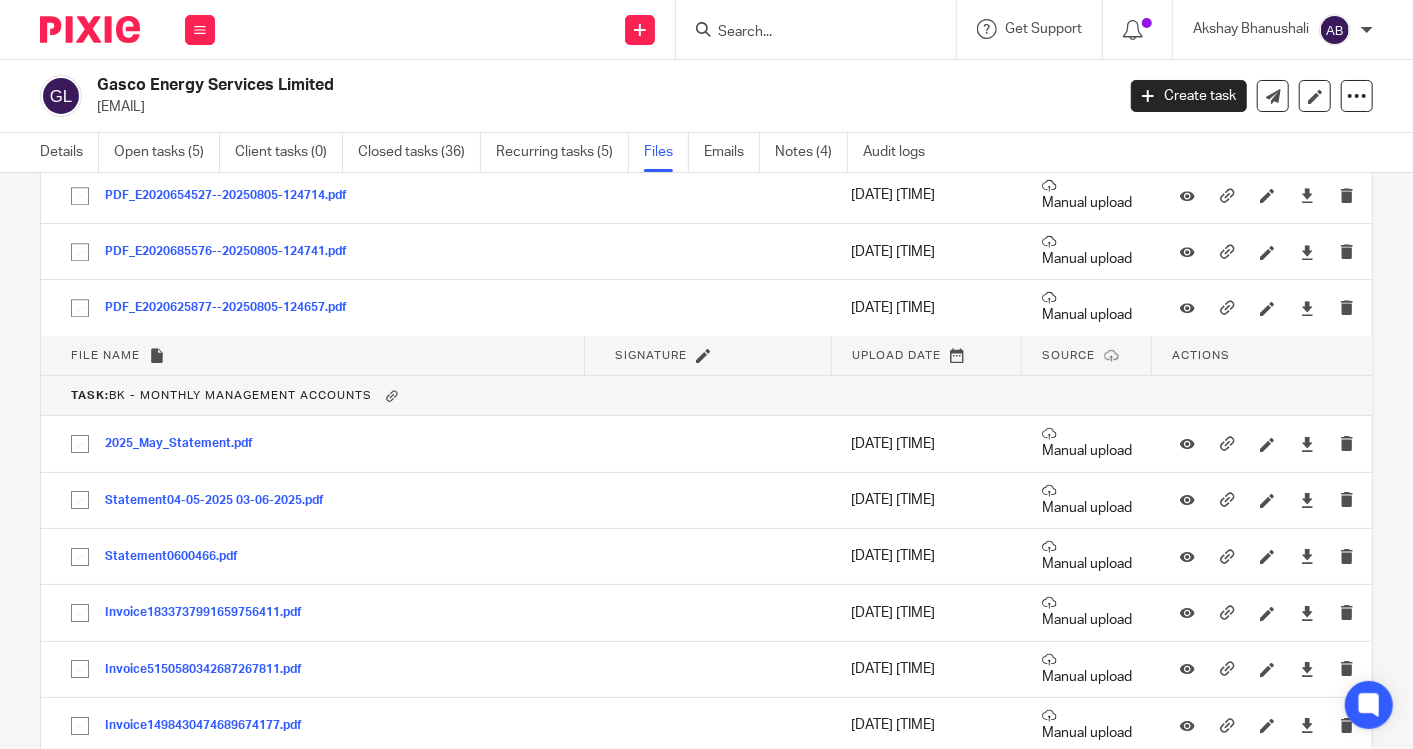 scroll, scrollTop: 3444, scrollLeft: 0, axis: vertical 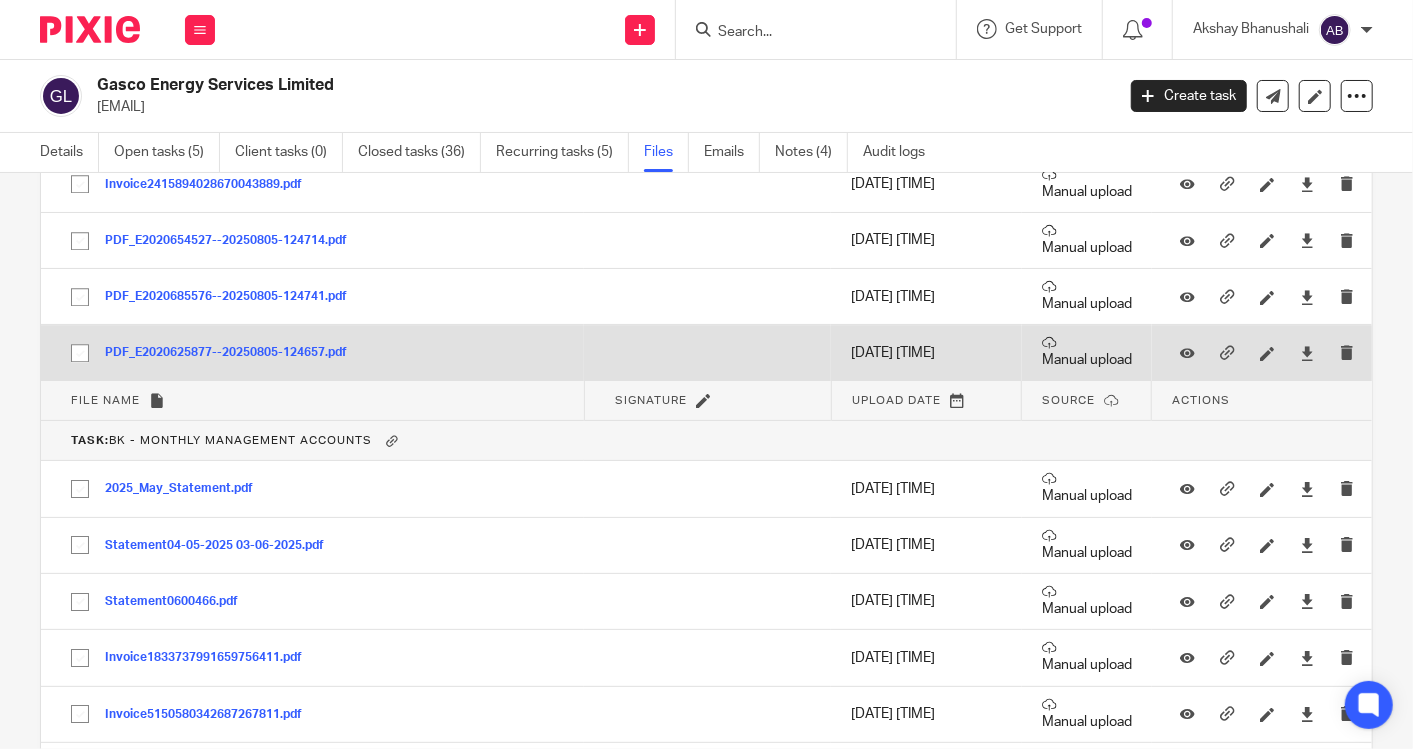 click at bounding box center (80, 353) 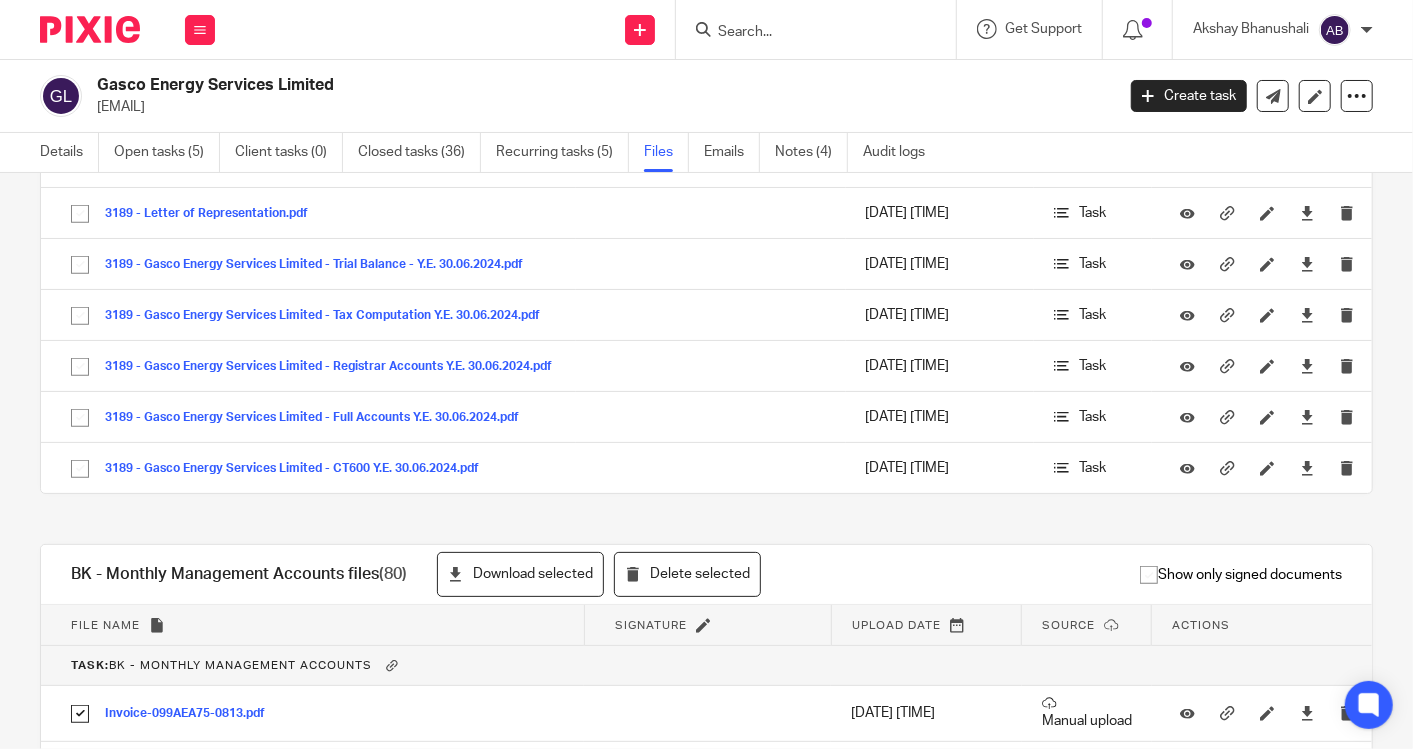 scroll, scrollTop: 1444, scrollLeft: 0, axis: vertical 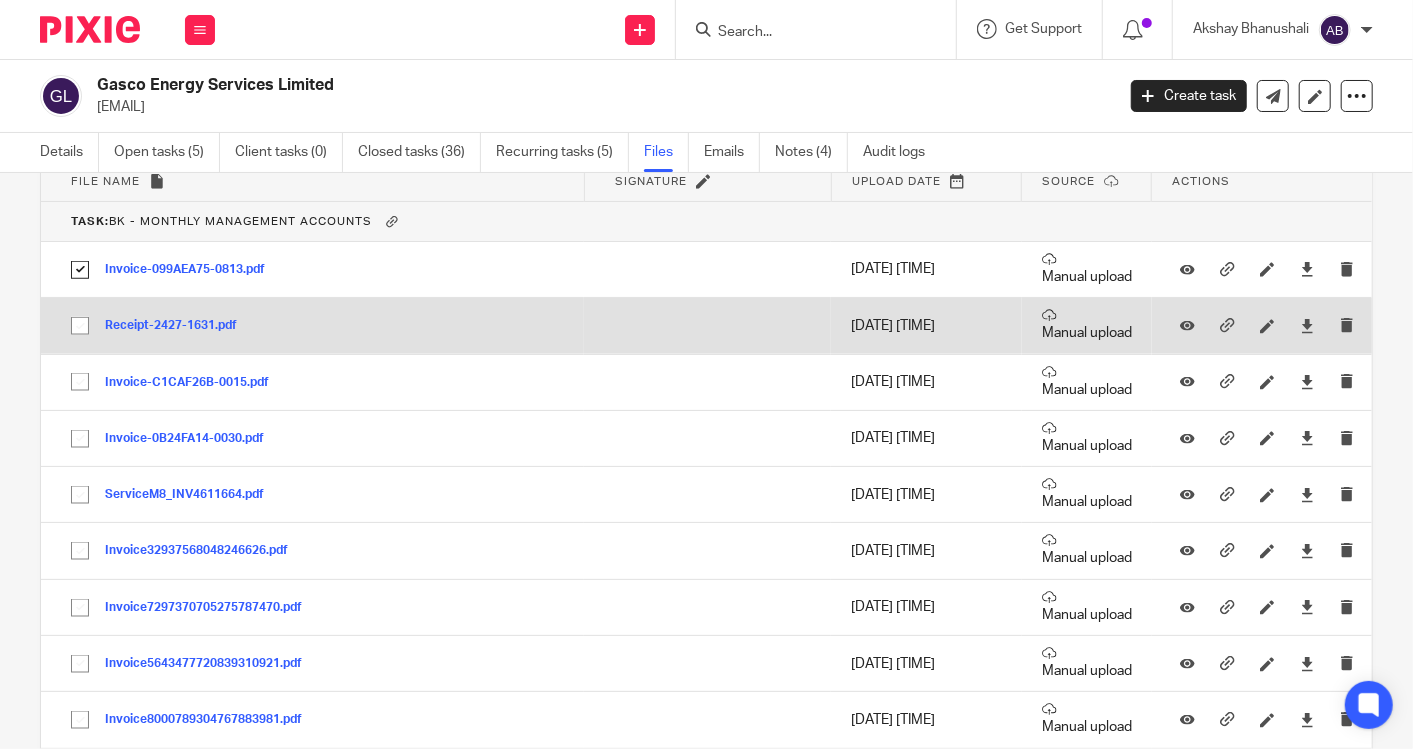 click at bounding box center [80, 326] 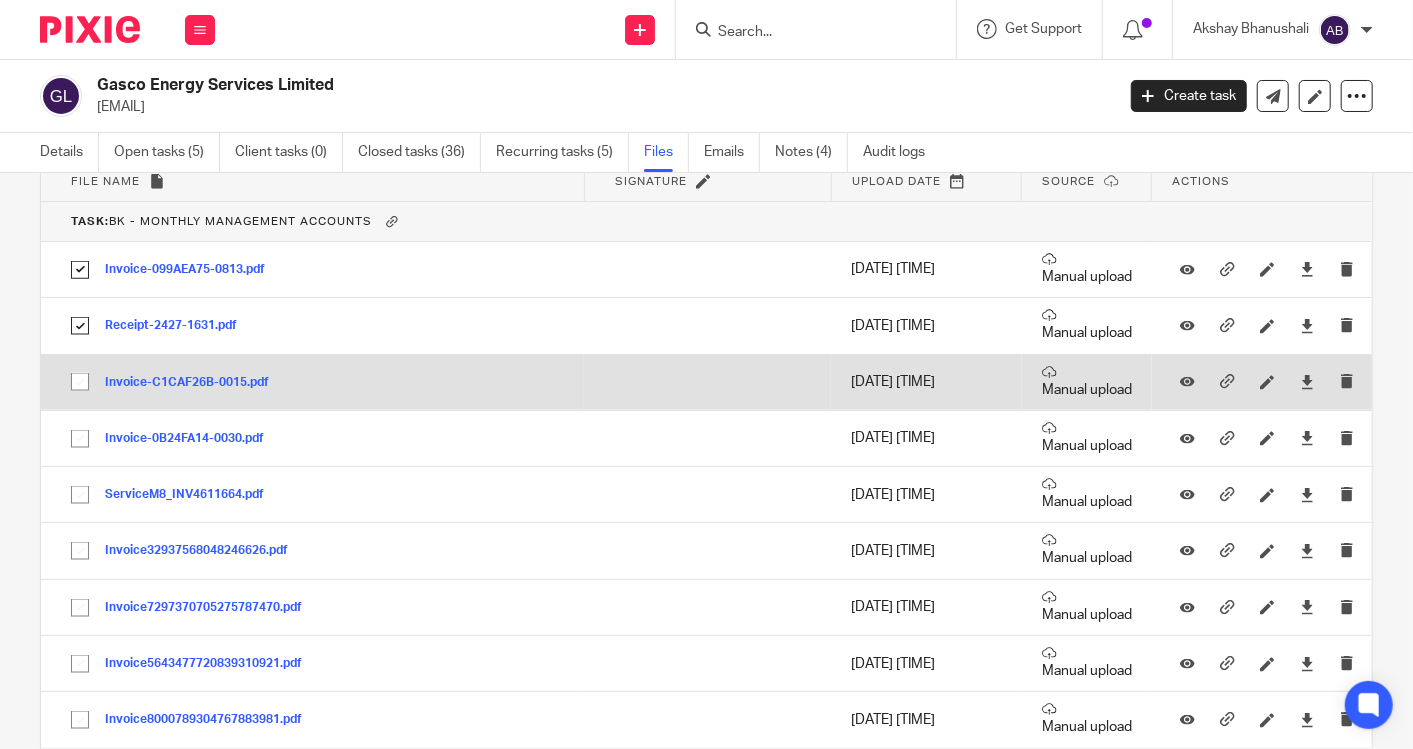 click at bounding box center [80, 382] 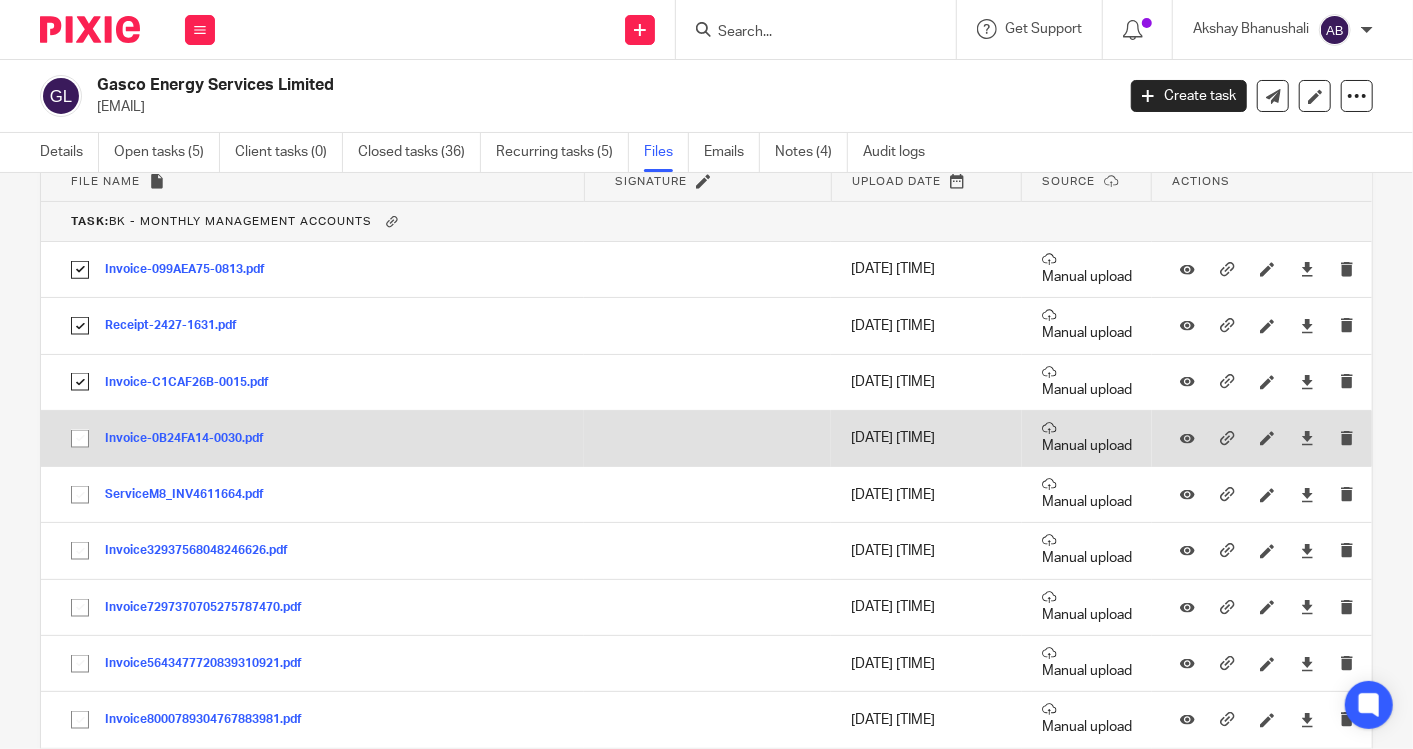 drag, startPoint x: 82, startPoint y: 431, endPoint x: 79, endPoint y: 454, distance: 23.194826 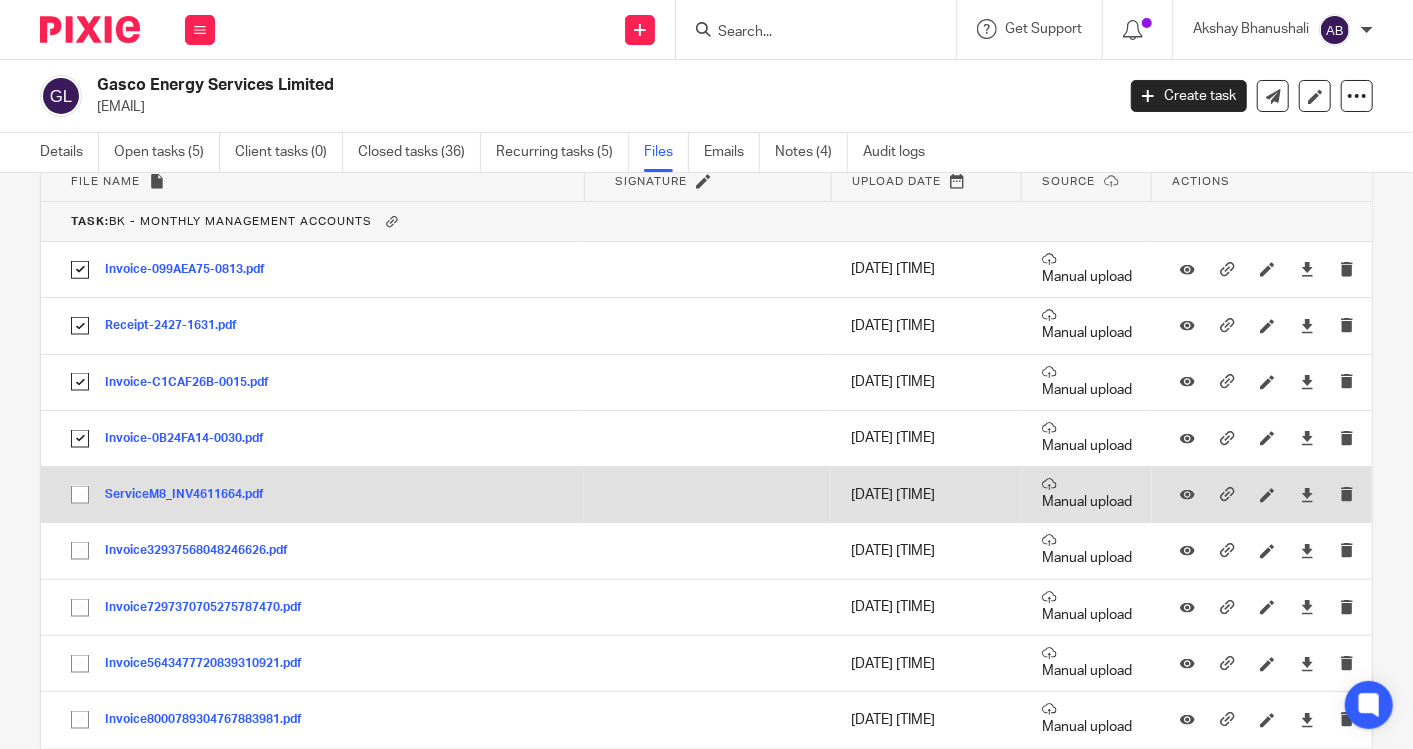 click at bounding box center (80, 495) 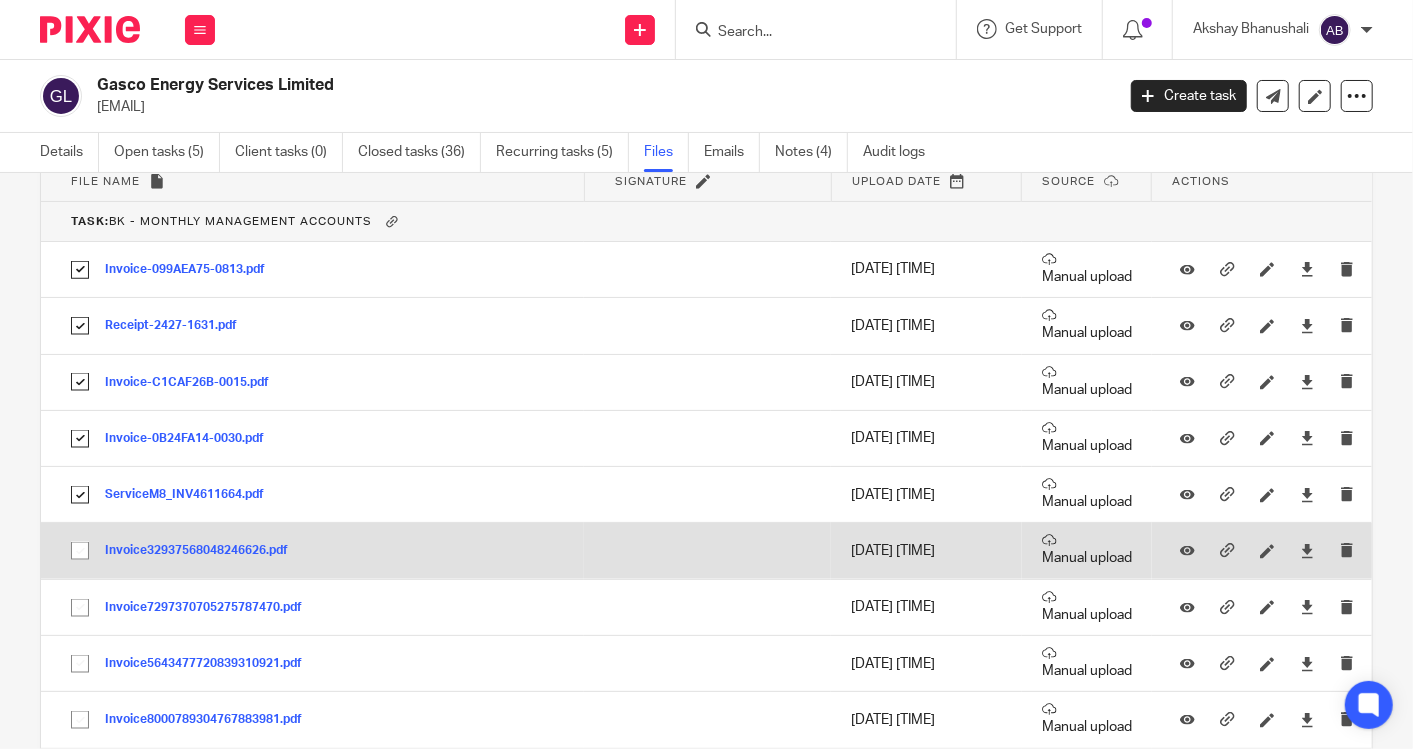 click at bounding box center [80, 551] 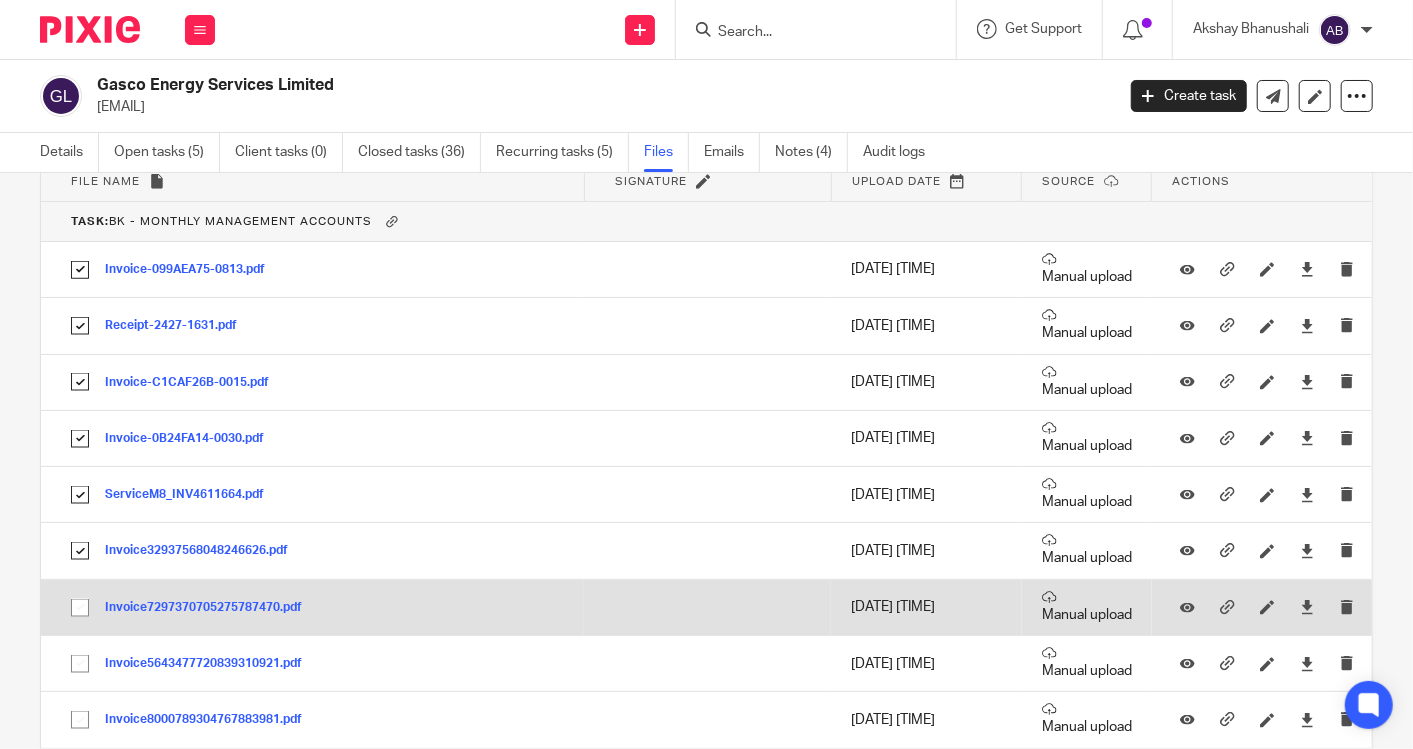 click at bounding box center (80, 608) 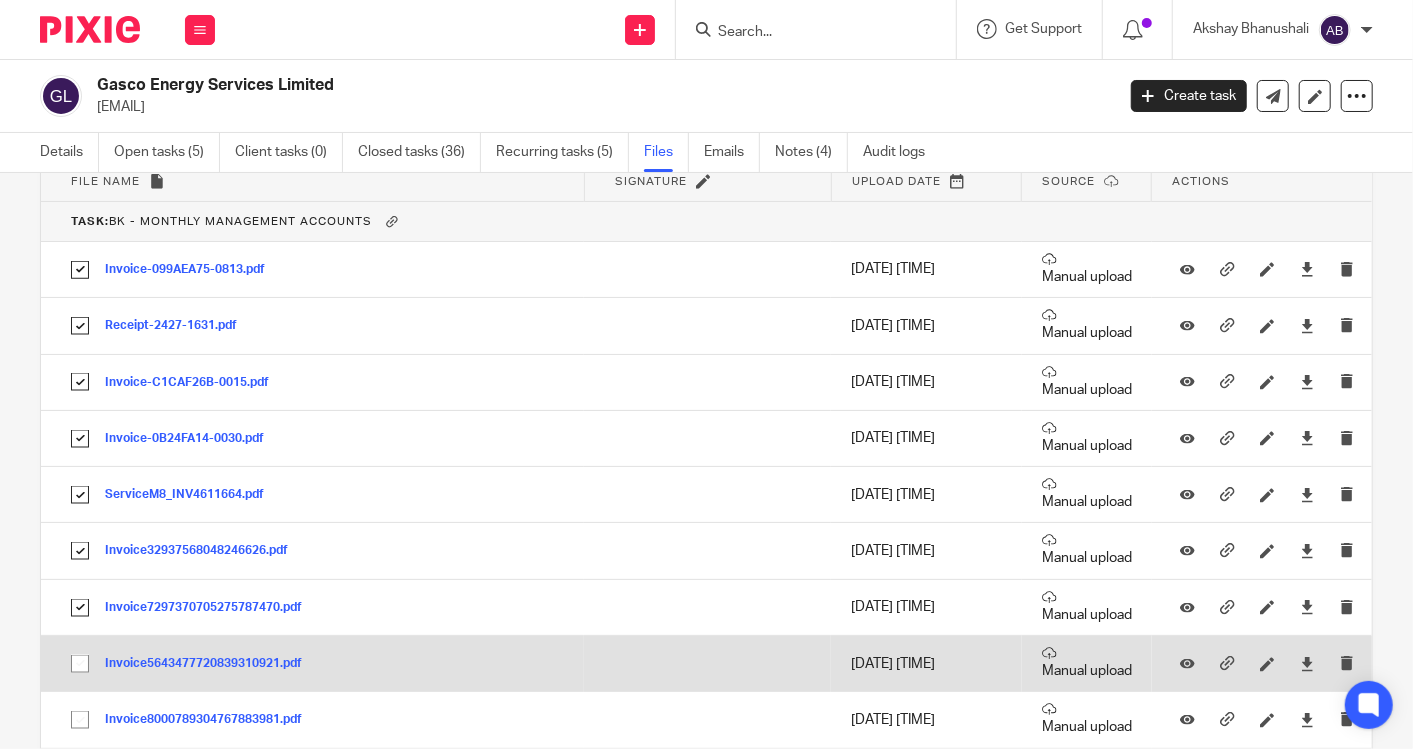 click at bounding box center [80, 664] 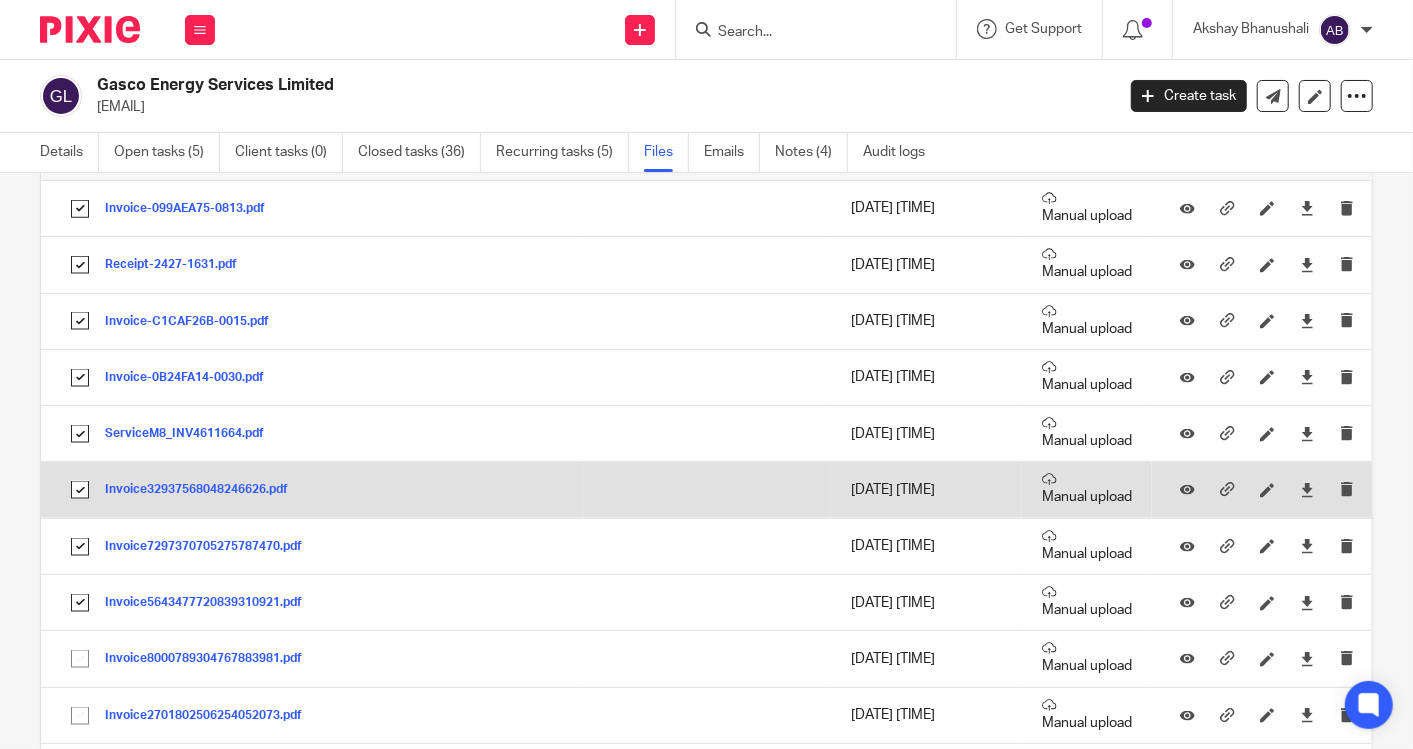 scroll, scrollTop: 1666, scrollLeft: 0, axis: vertical 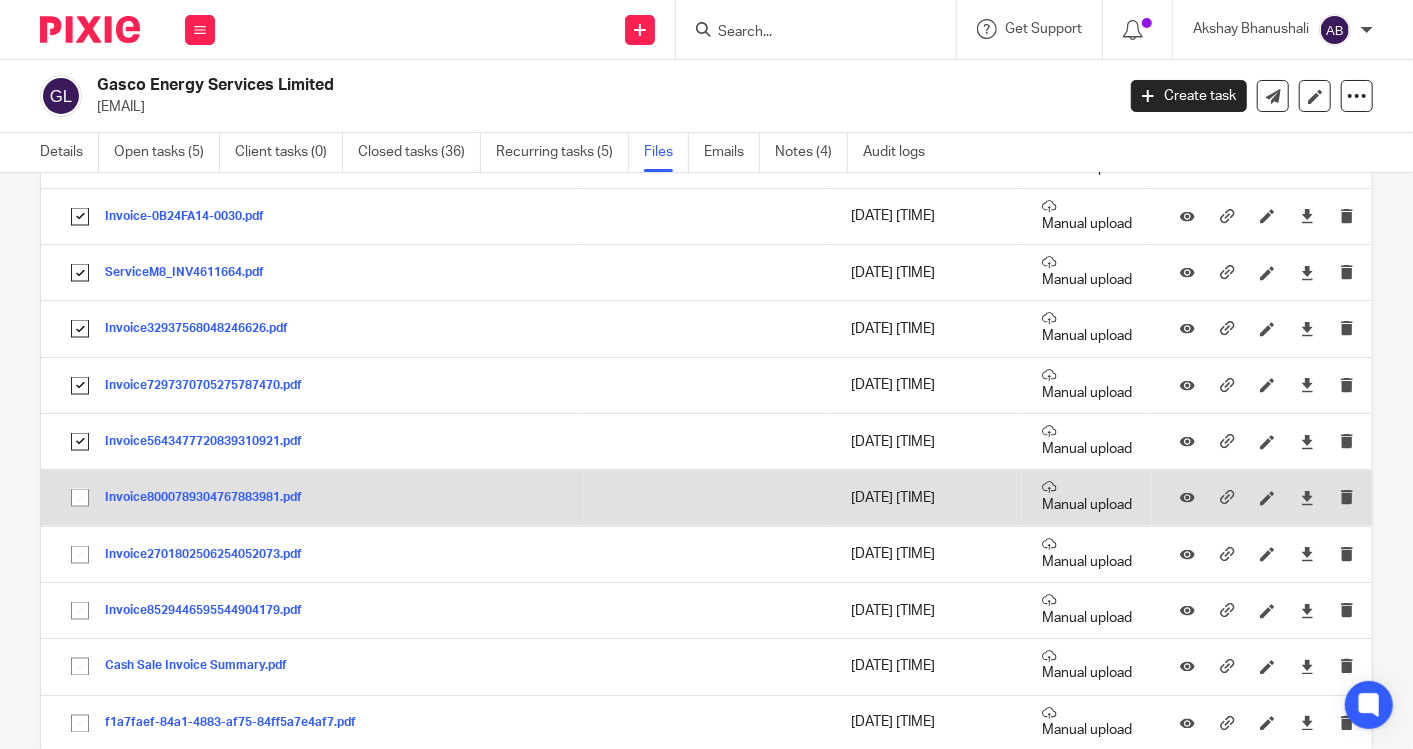 click at bounding box center (80, 498) 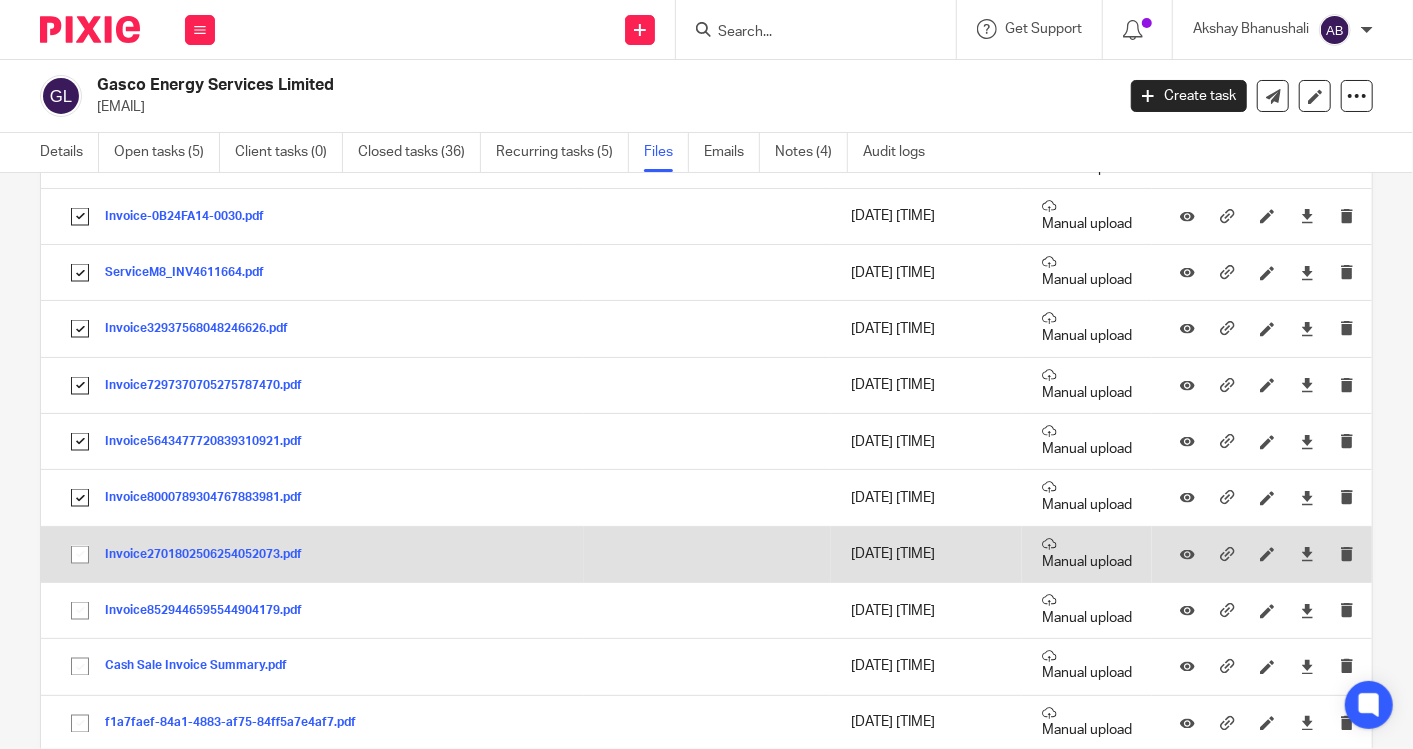 click at bounding box center [80, 555] 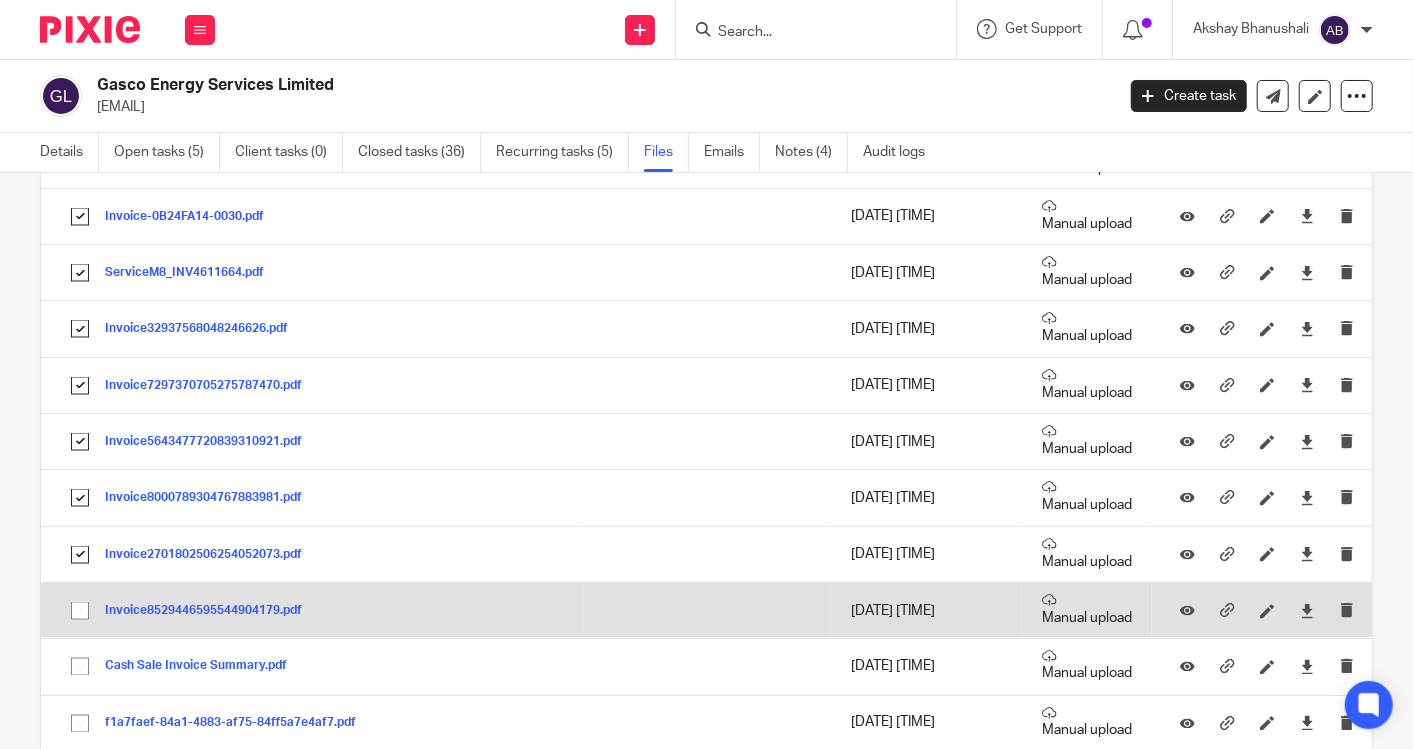 click at bounding box center [80, 611] 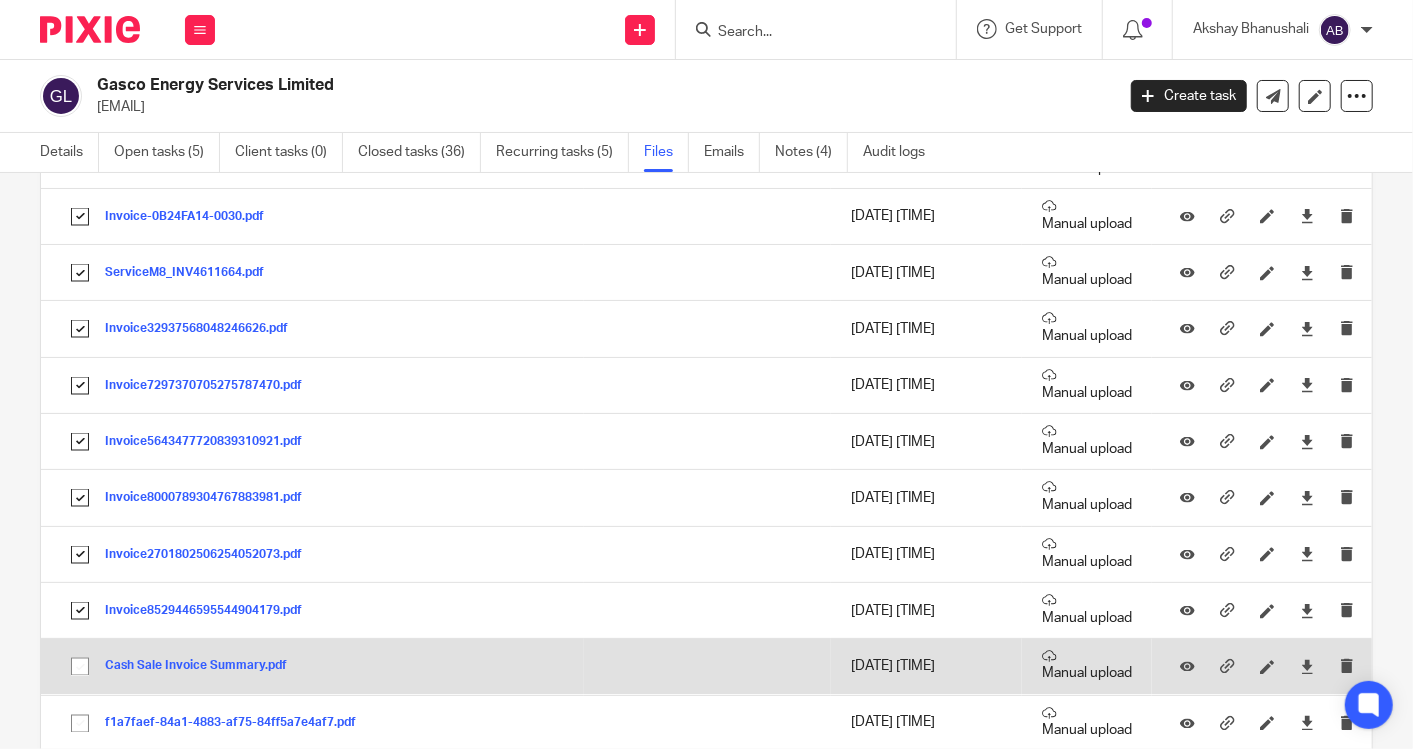 click at bounding box center [80, 667] 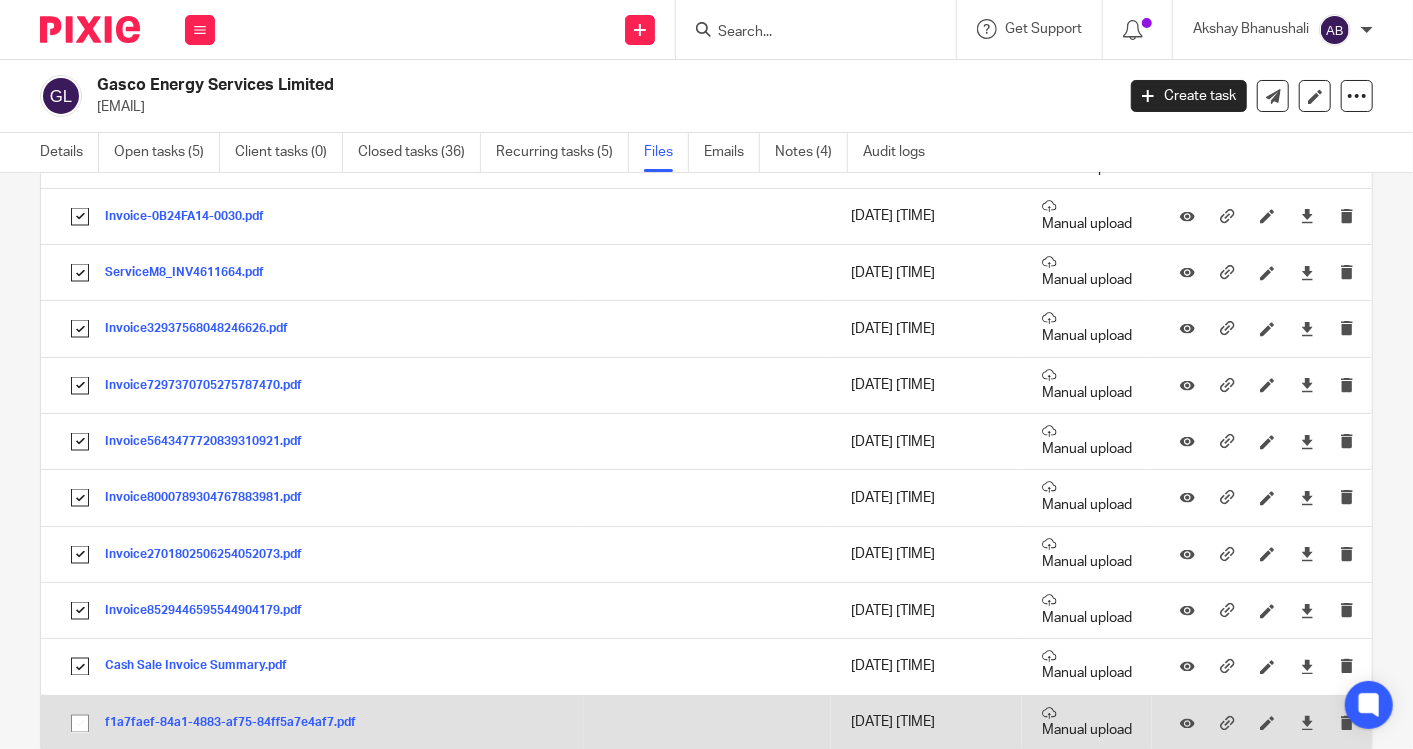 click at bounding box center (80, 724) 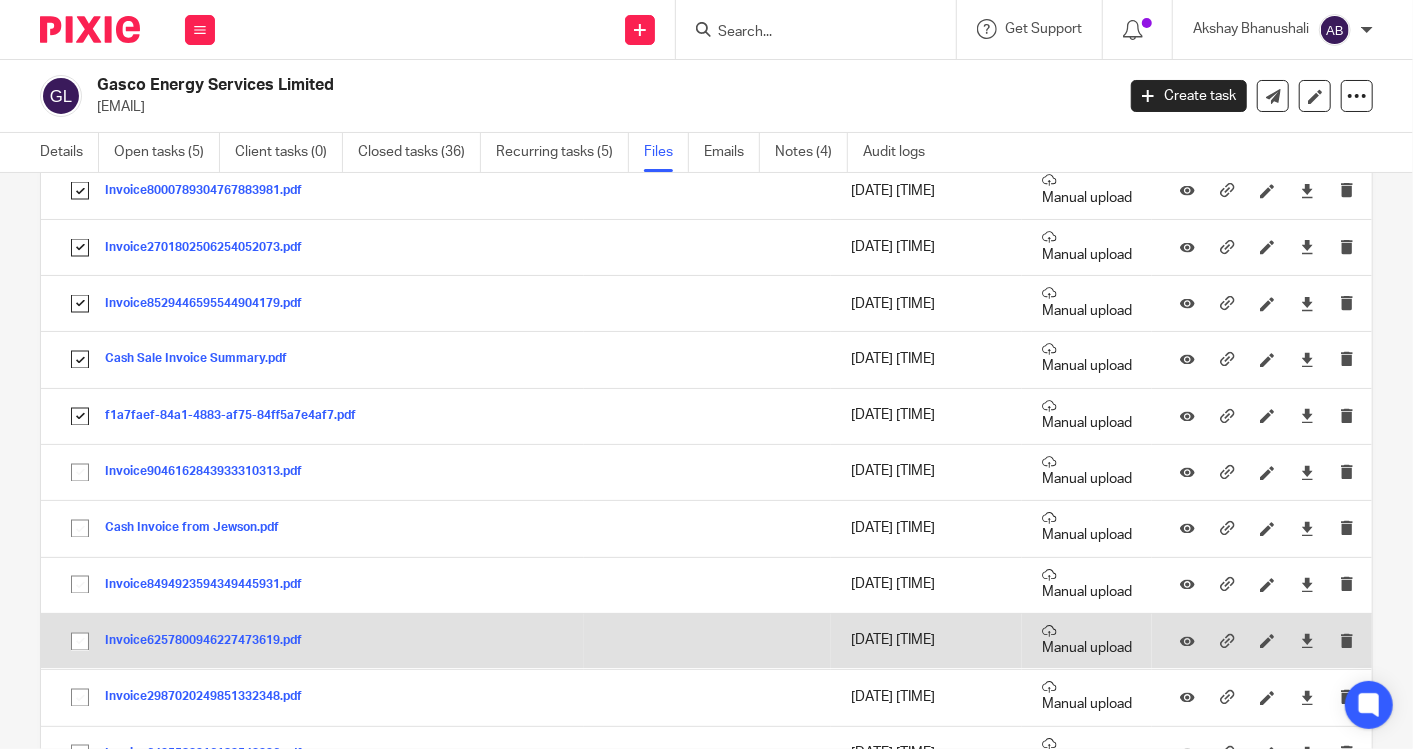 scroll, scrollTop: 2000, scrollLeft: 0, axis: vertical 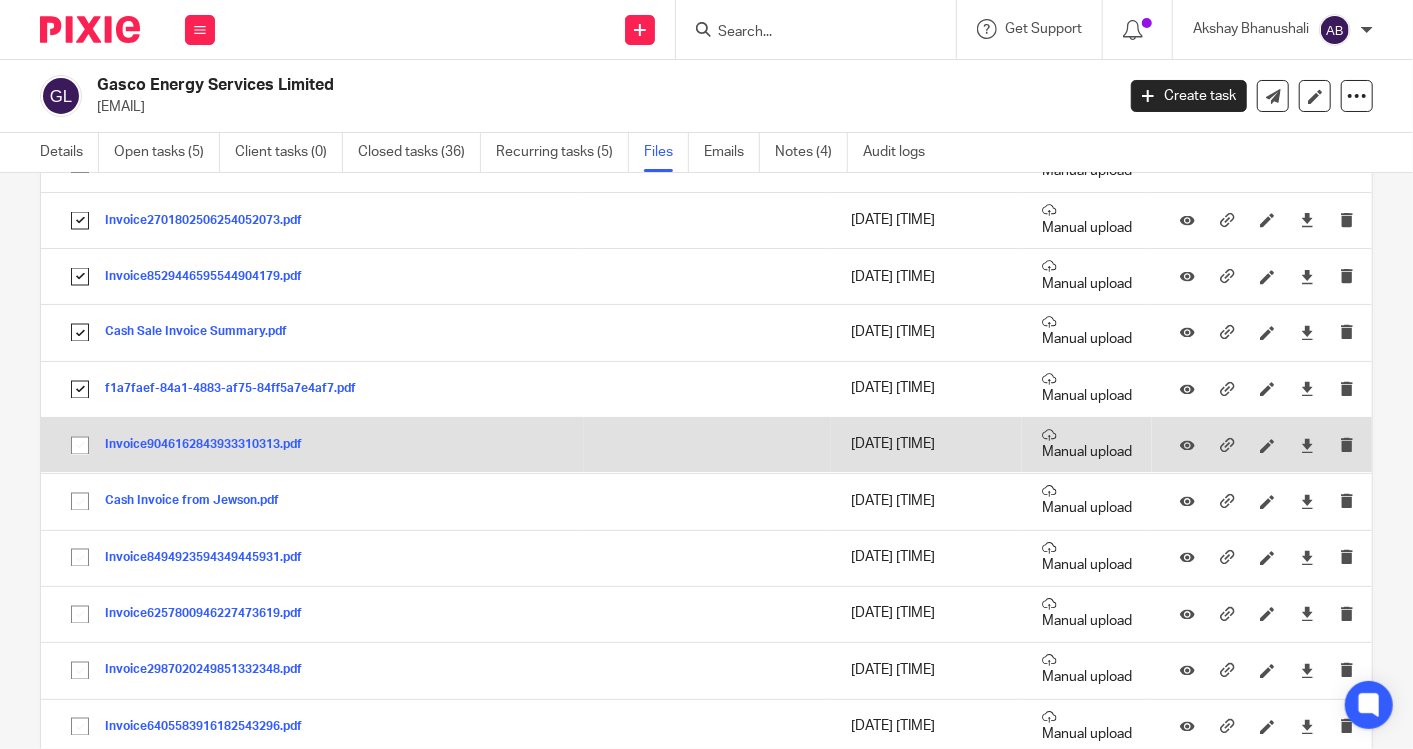 click at bounding box center [80, 446] 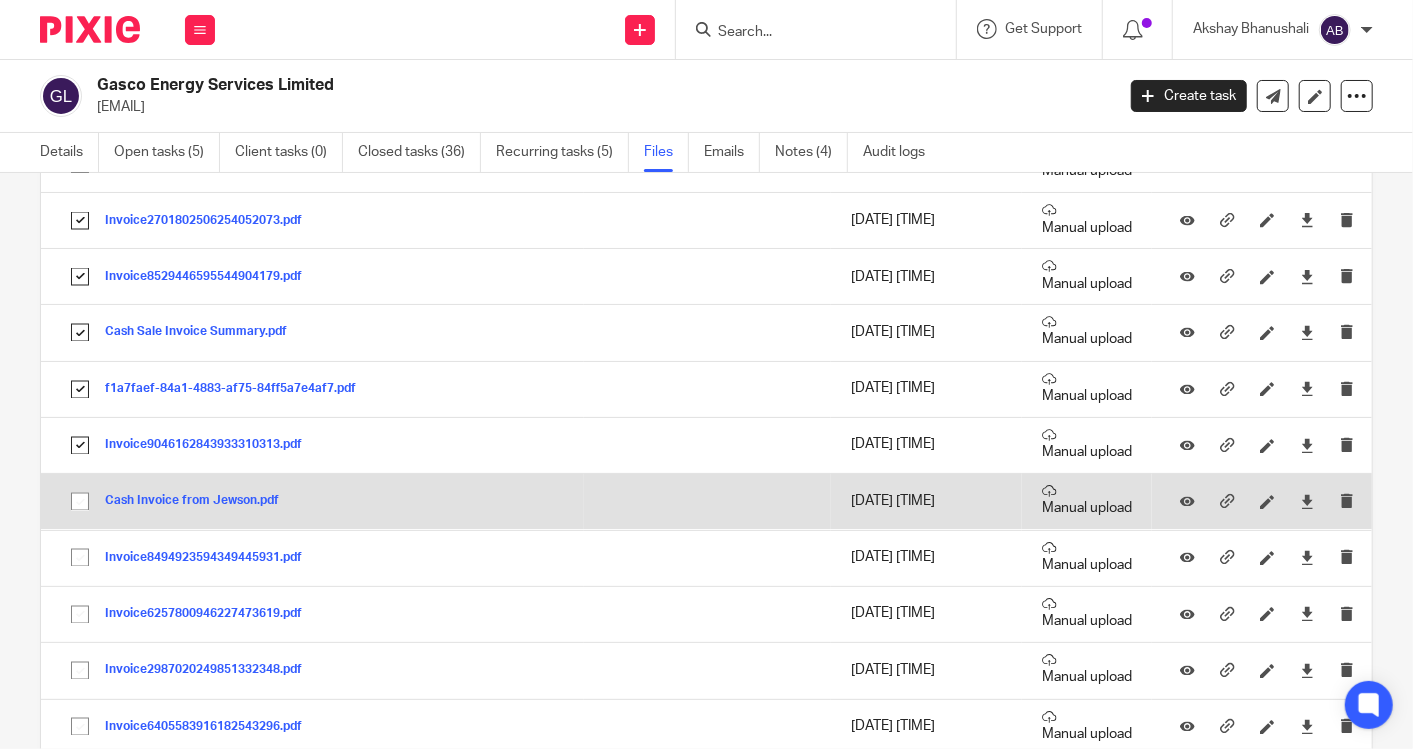 click at bounding box center (80, 502) 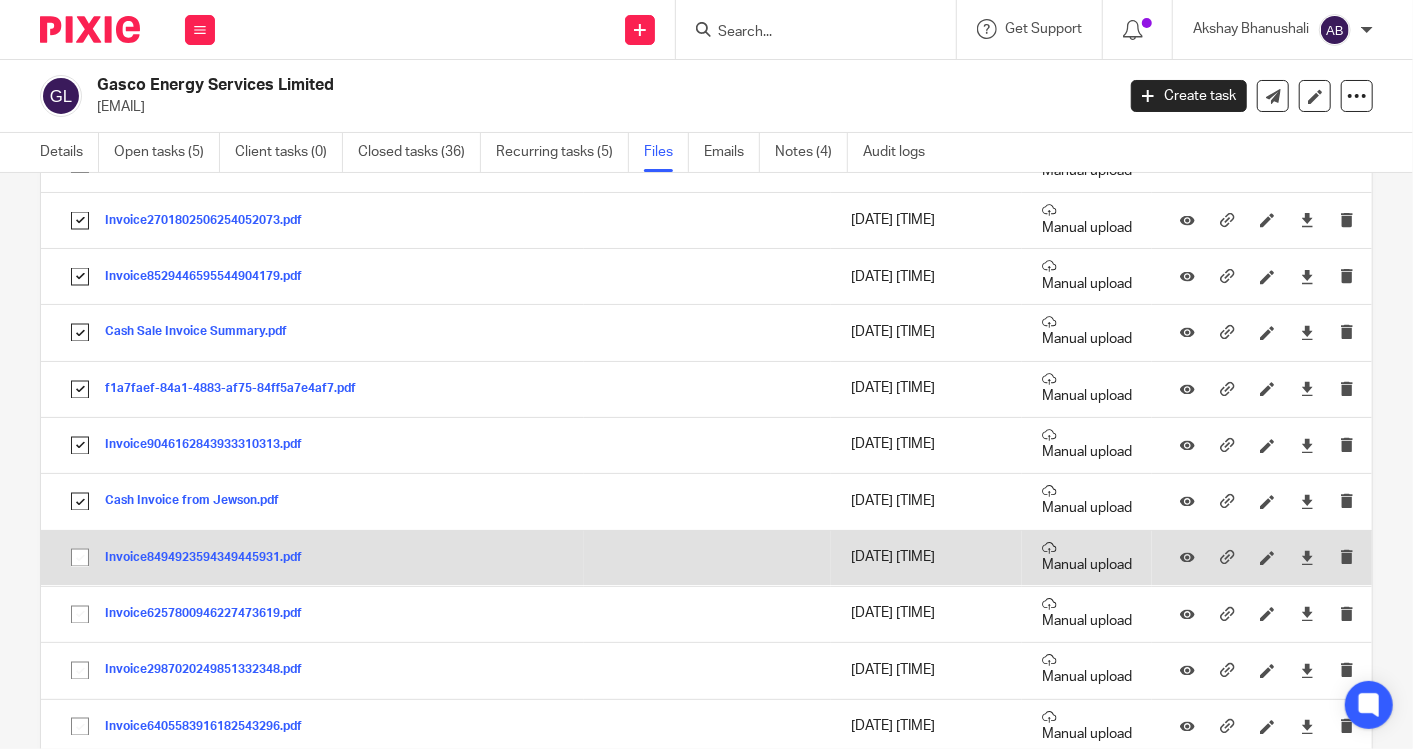 click at bounding box center [80, 558] 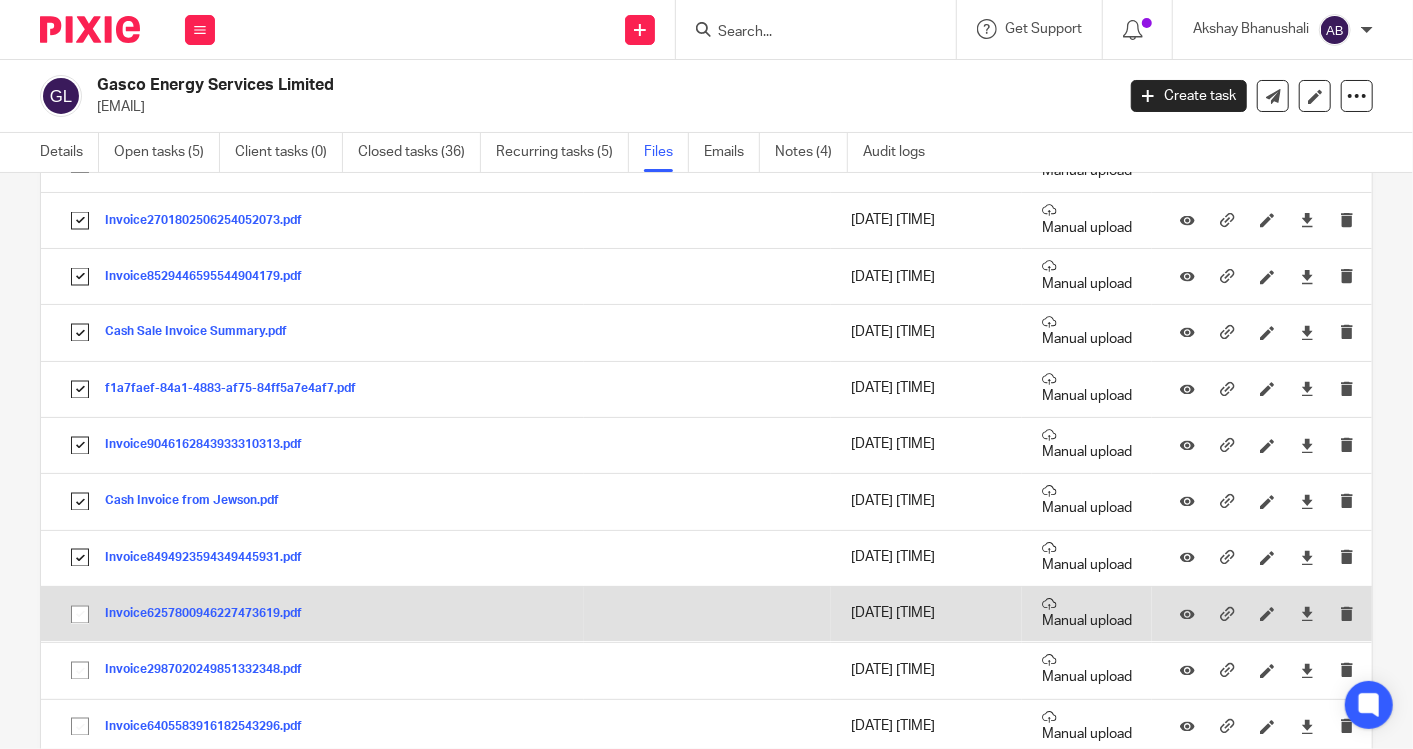 click at bounding box center (80, 615) 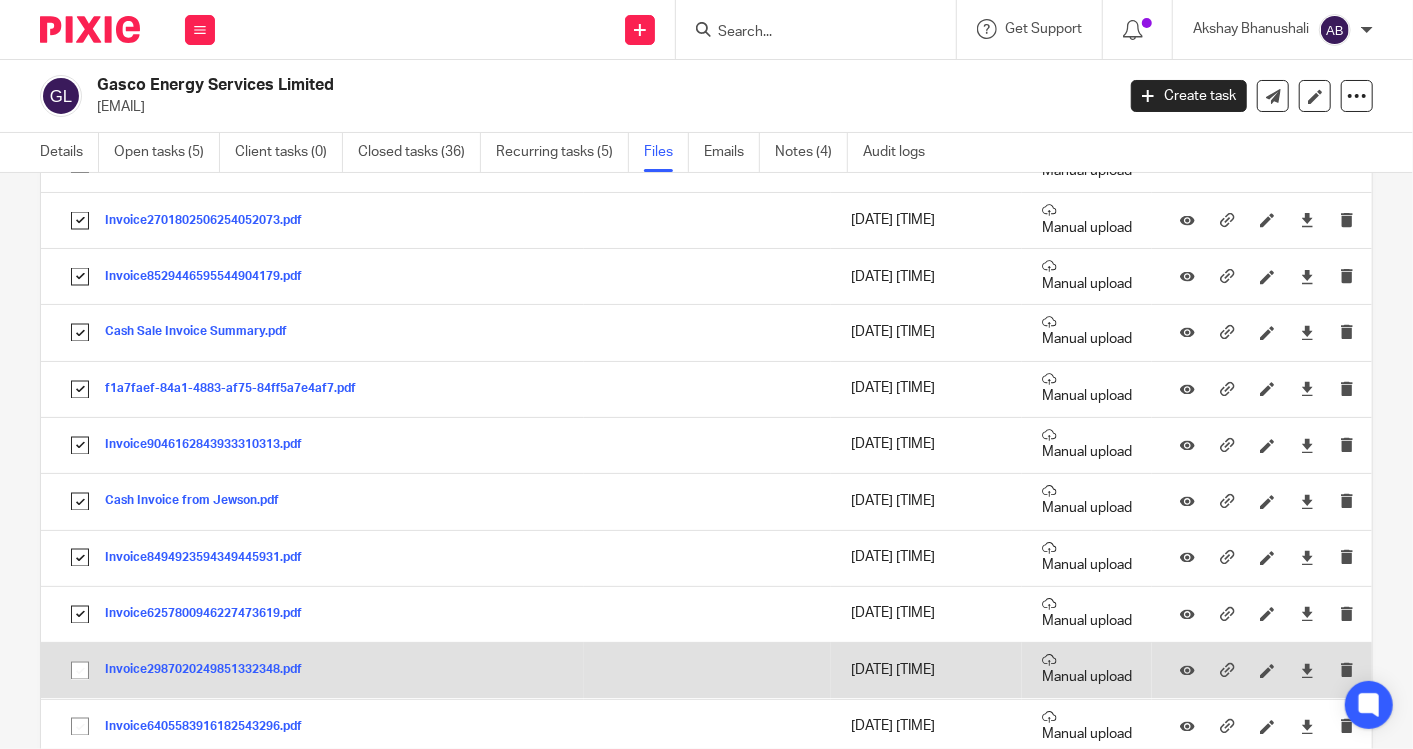 click at bounding box center (80, 671) 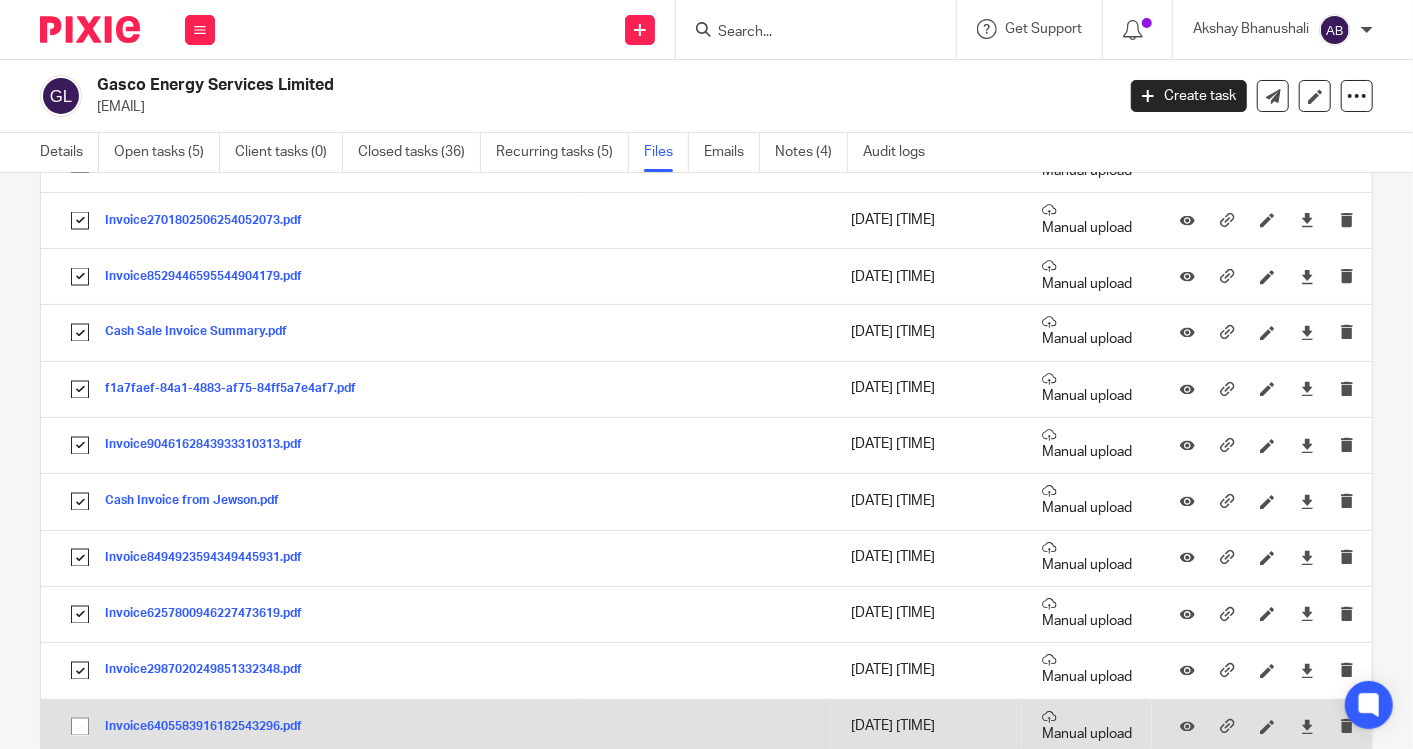 click at bounding box center [80, 727] 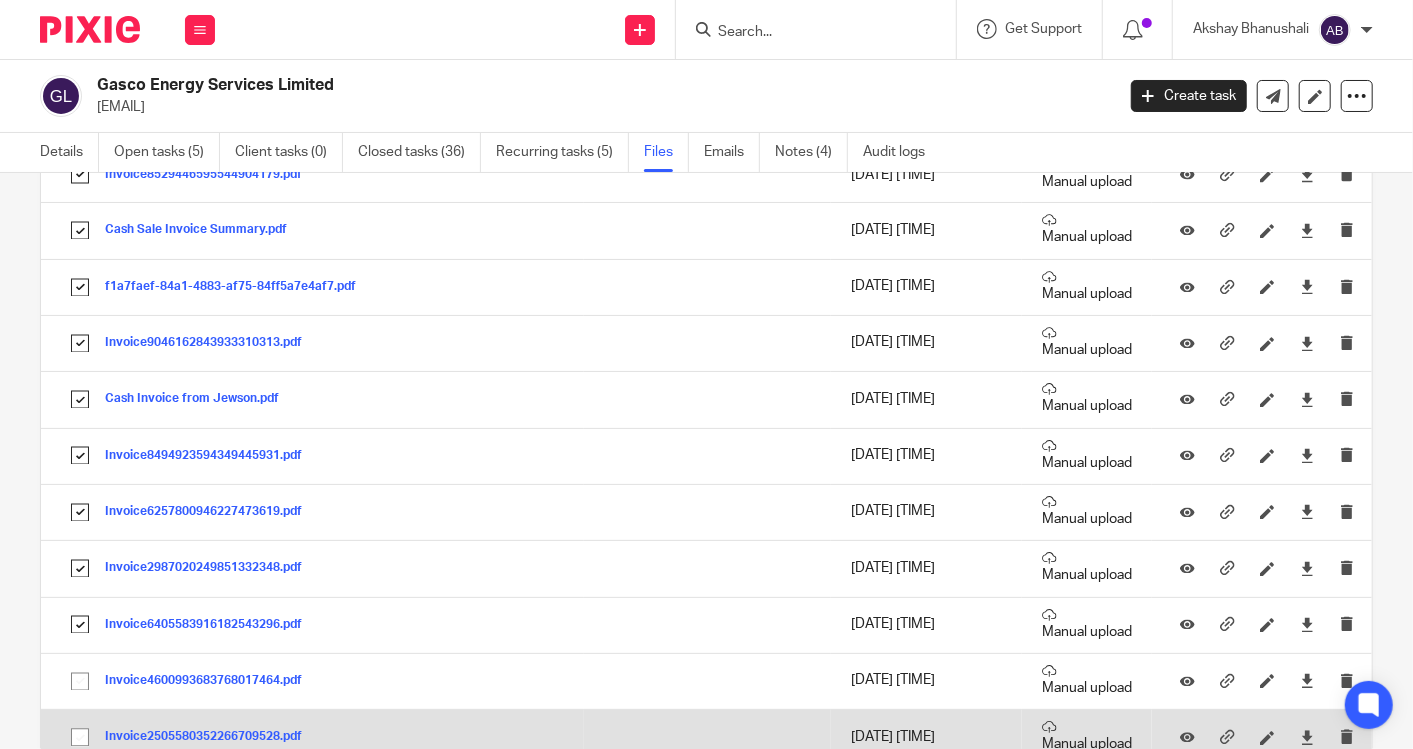 scroll, scrollTop: 2222, scrollLeft: 0, axis: vertical 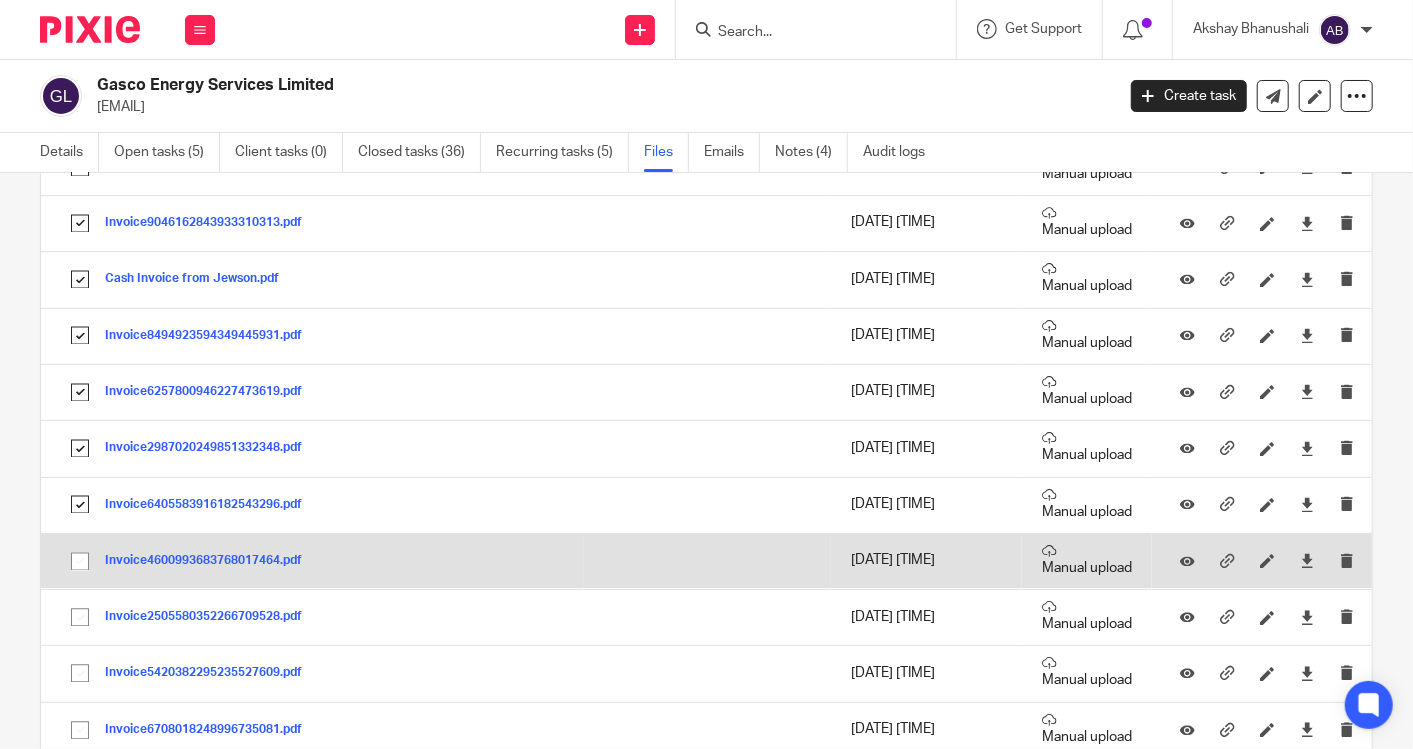 click at bounding box center [80, 562] 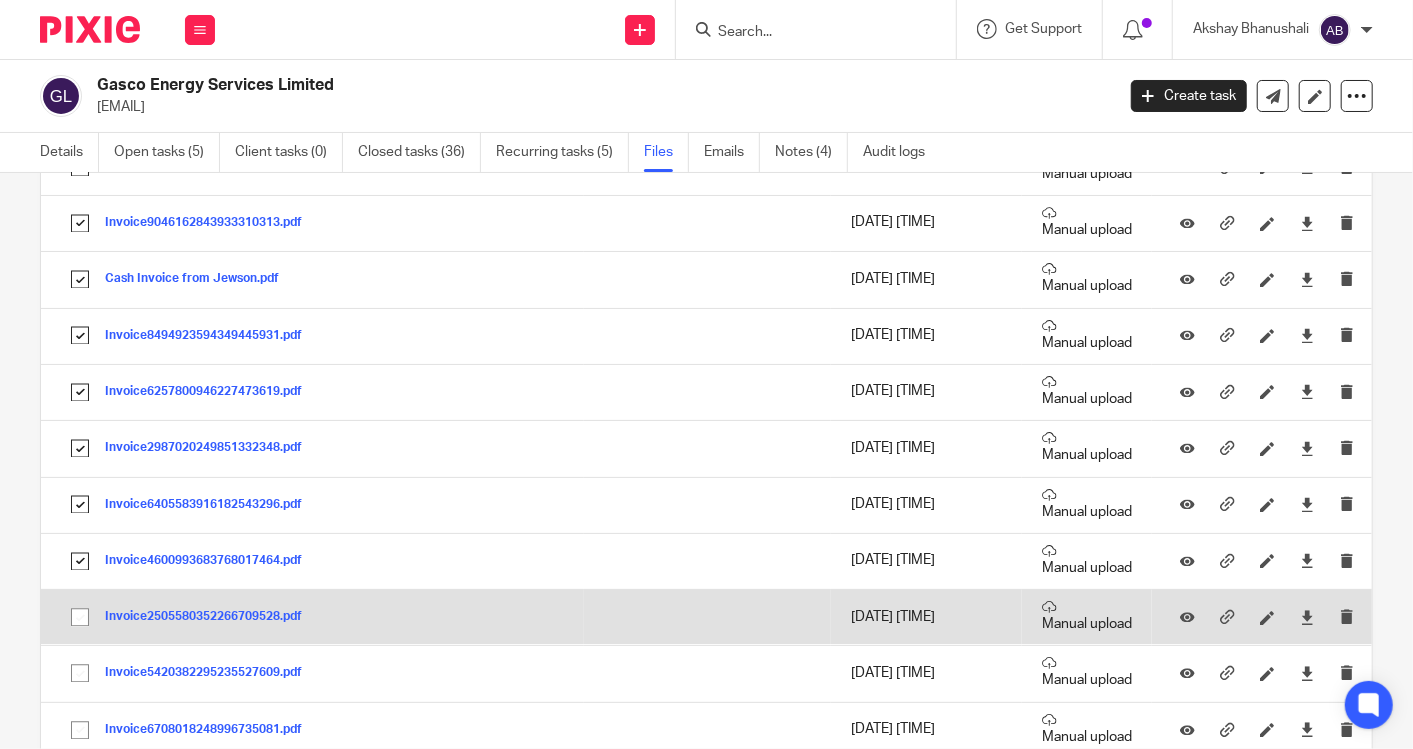 click at bounding box center [80, 618] 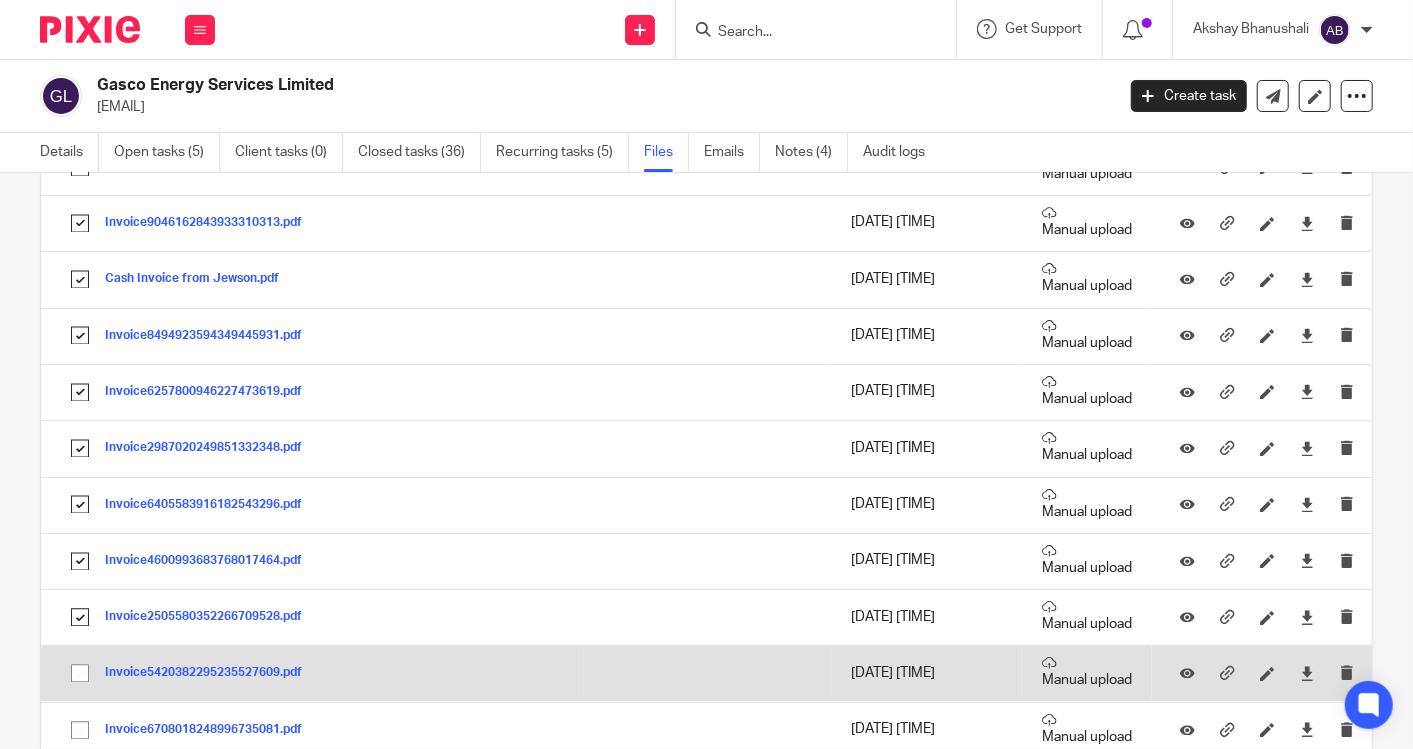 click at bounding box center [80, 674] 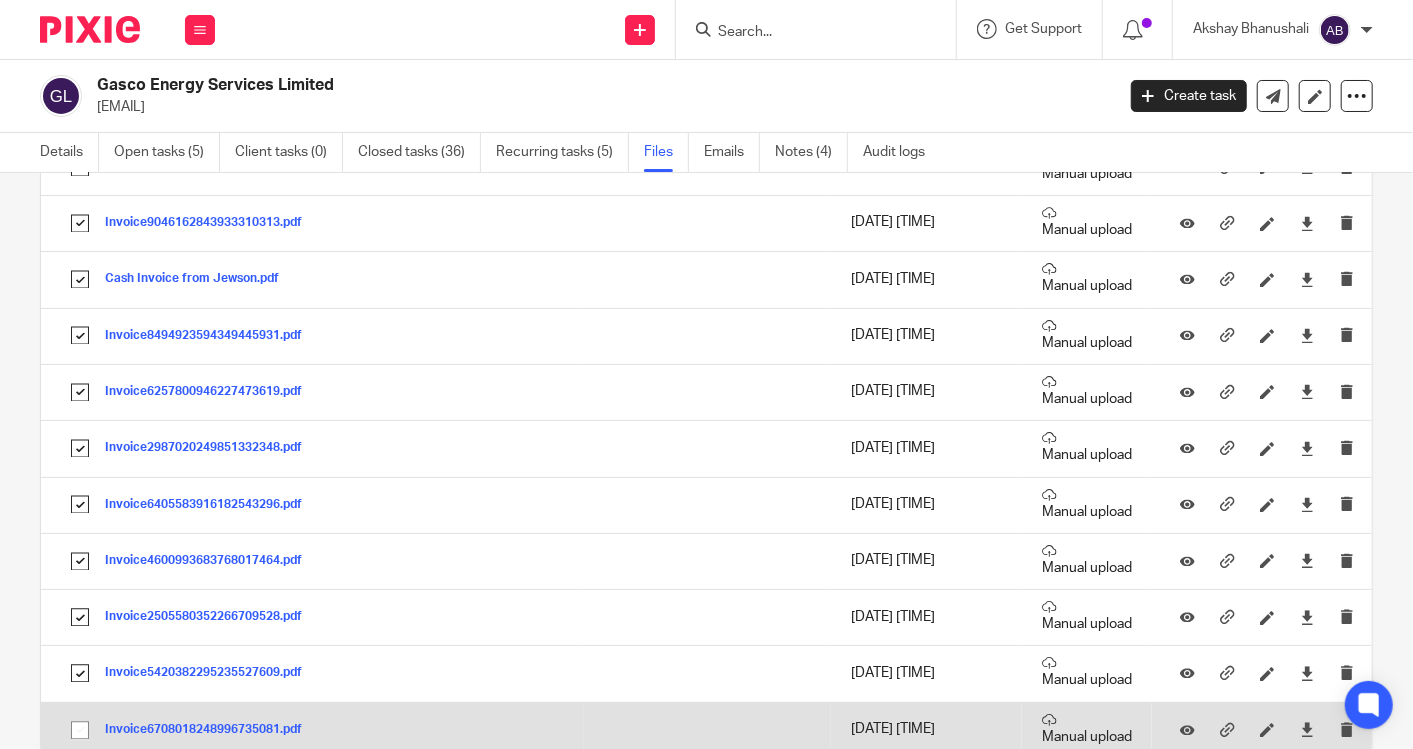 click at bounding box center [80, 731] 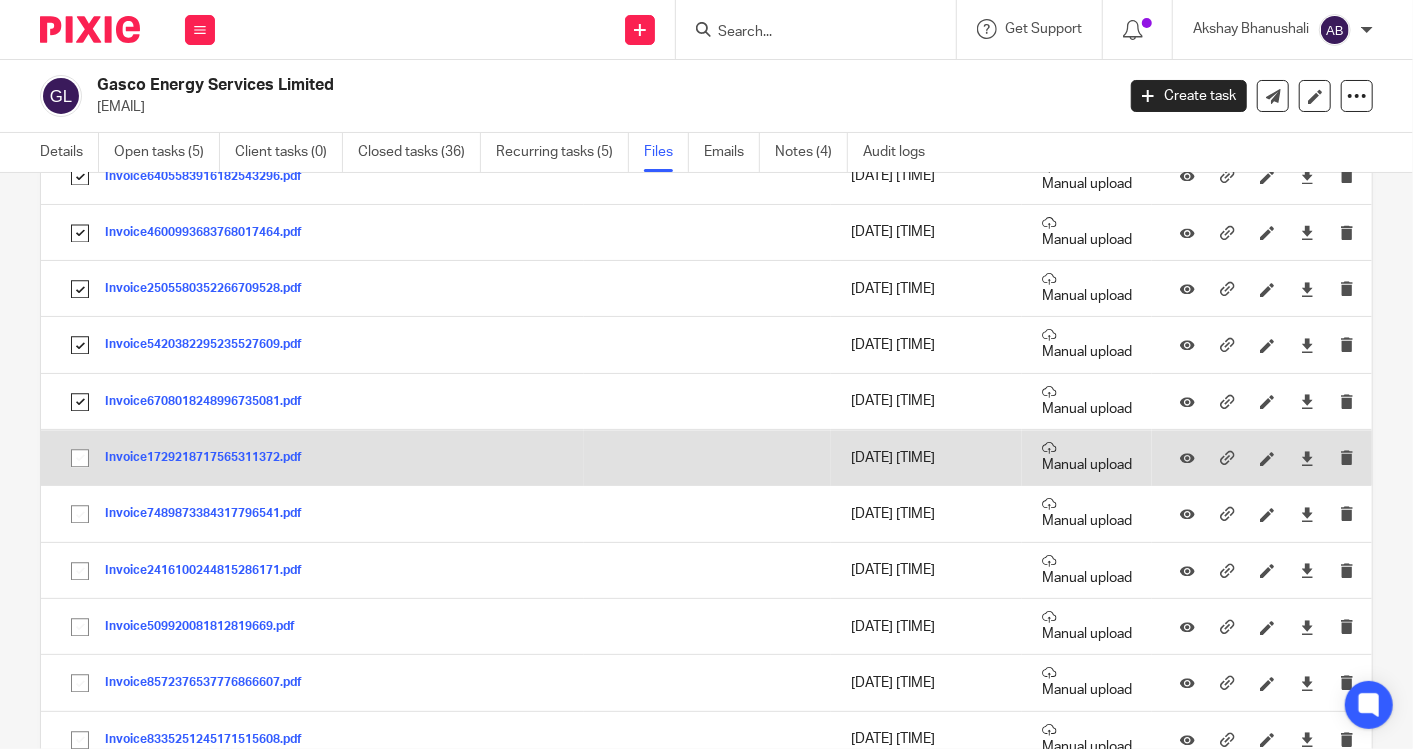 scroll, scrollTop: 2555, scrollLeft: 0, axis: vertical 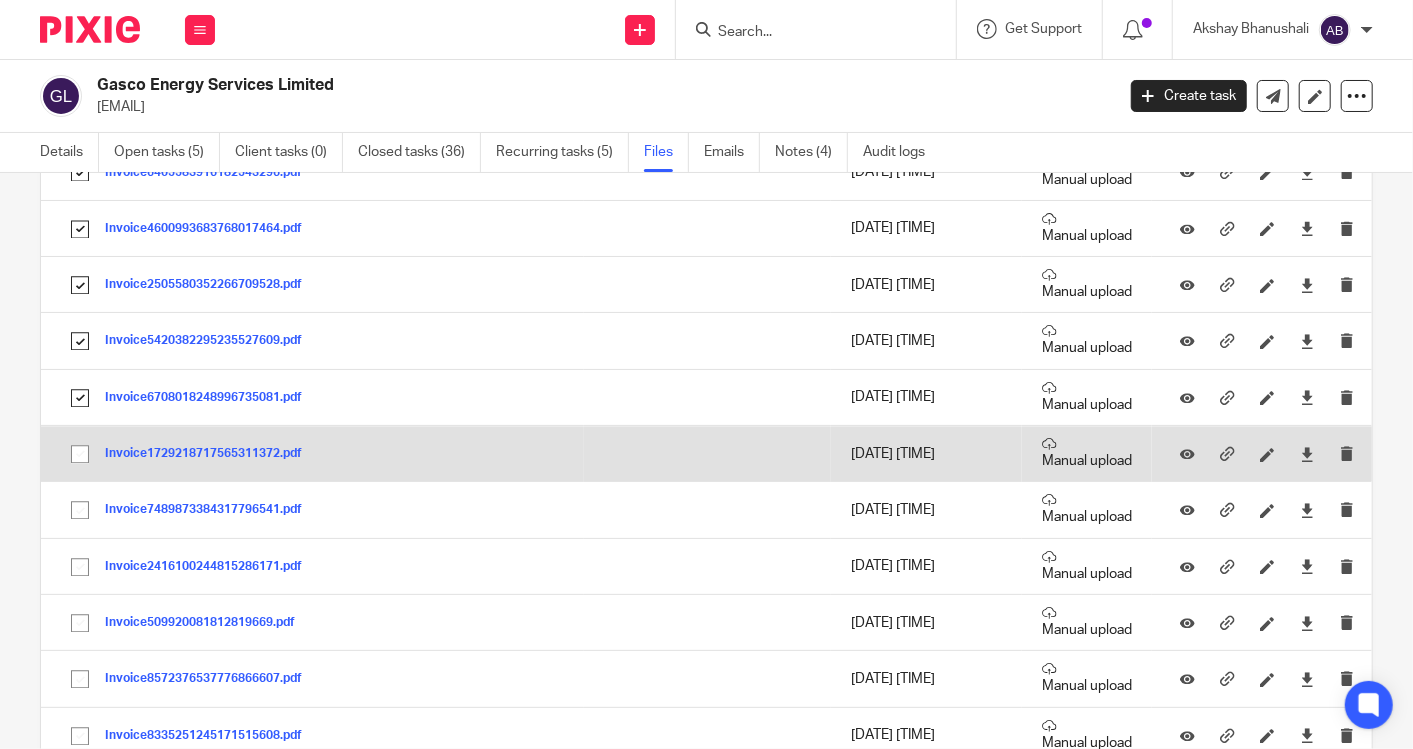 click at bounding box center [80, 454] 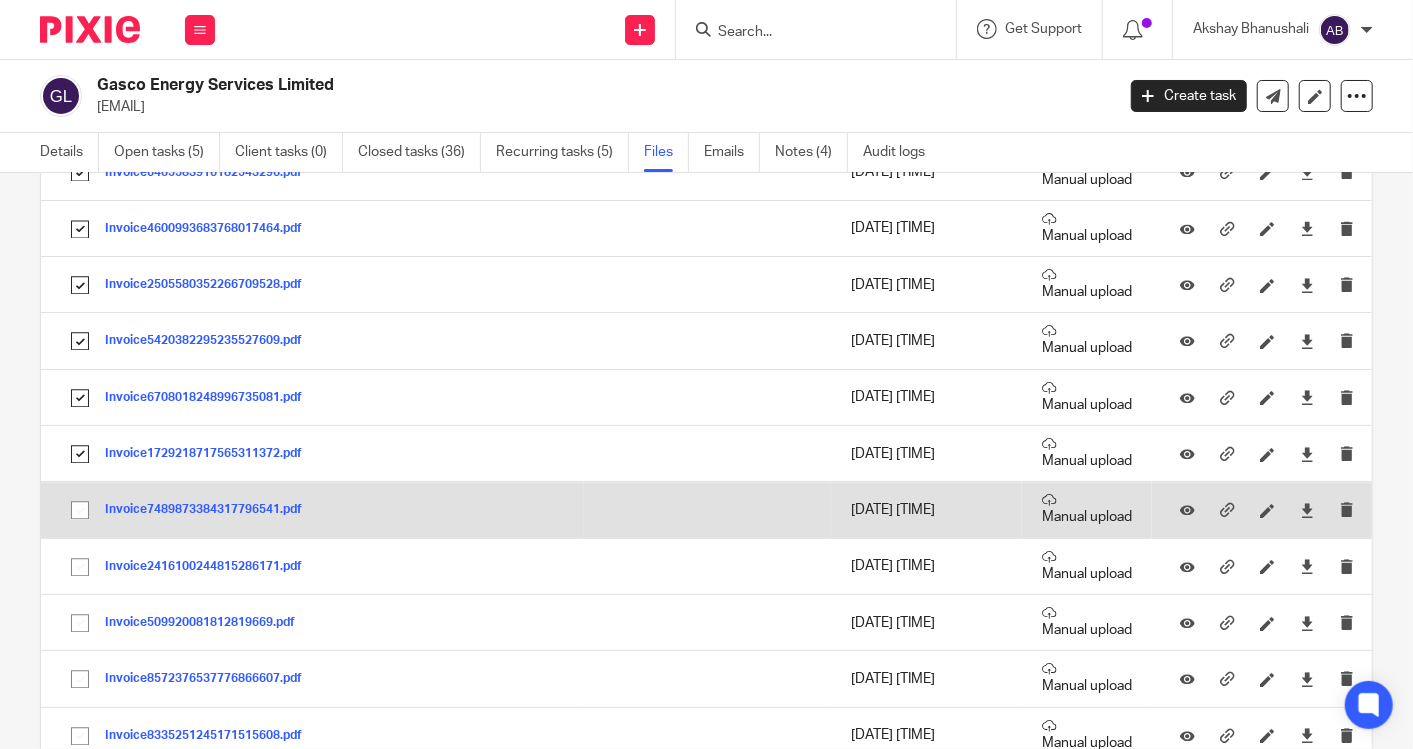 click at bounding box center (80, 510) 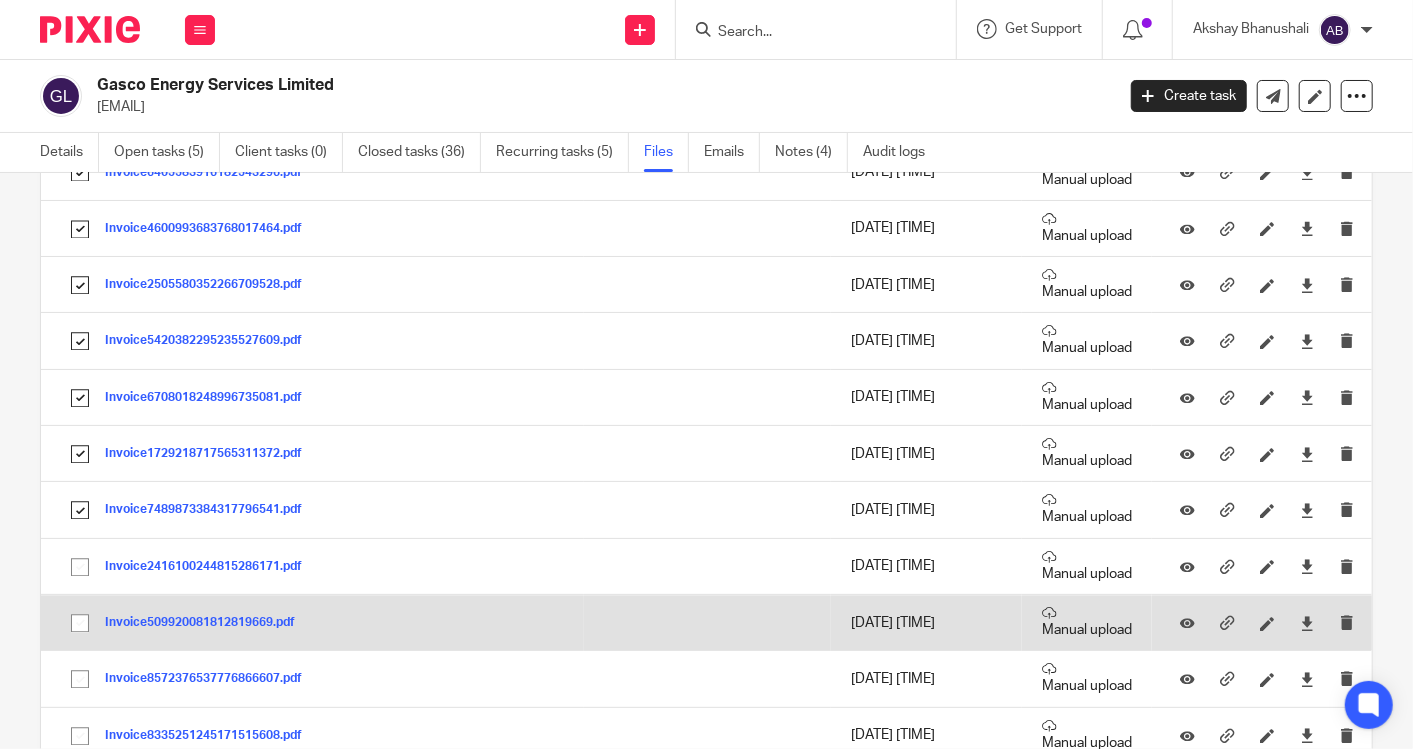 drag, startPoint x: 80, startPoint y: 548, endPoint x: 80, endPoint y: 605, distance: 57 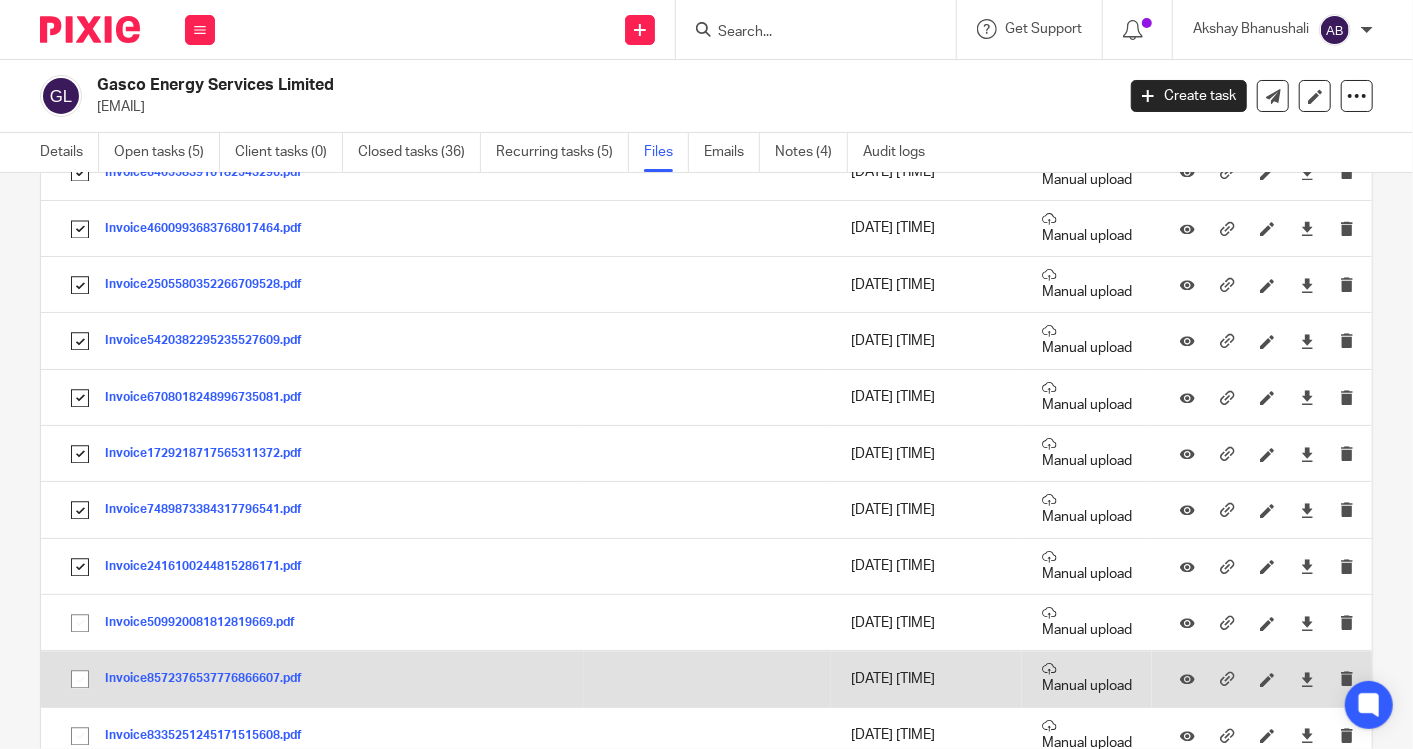 drag, startPoint x: 80, startPoint y: 617, endPoint x: 83, endPoint y: 644, distance: 27.166155 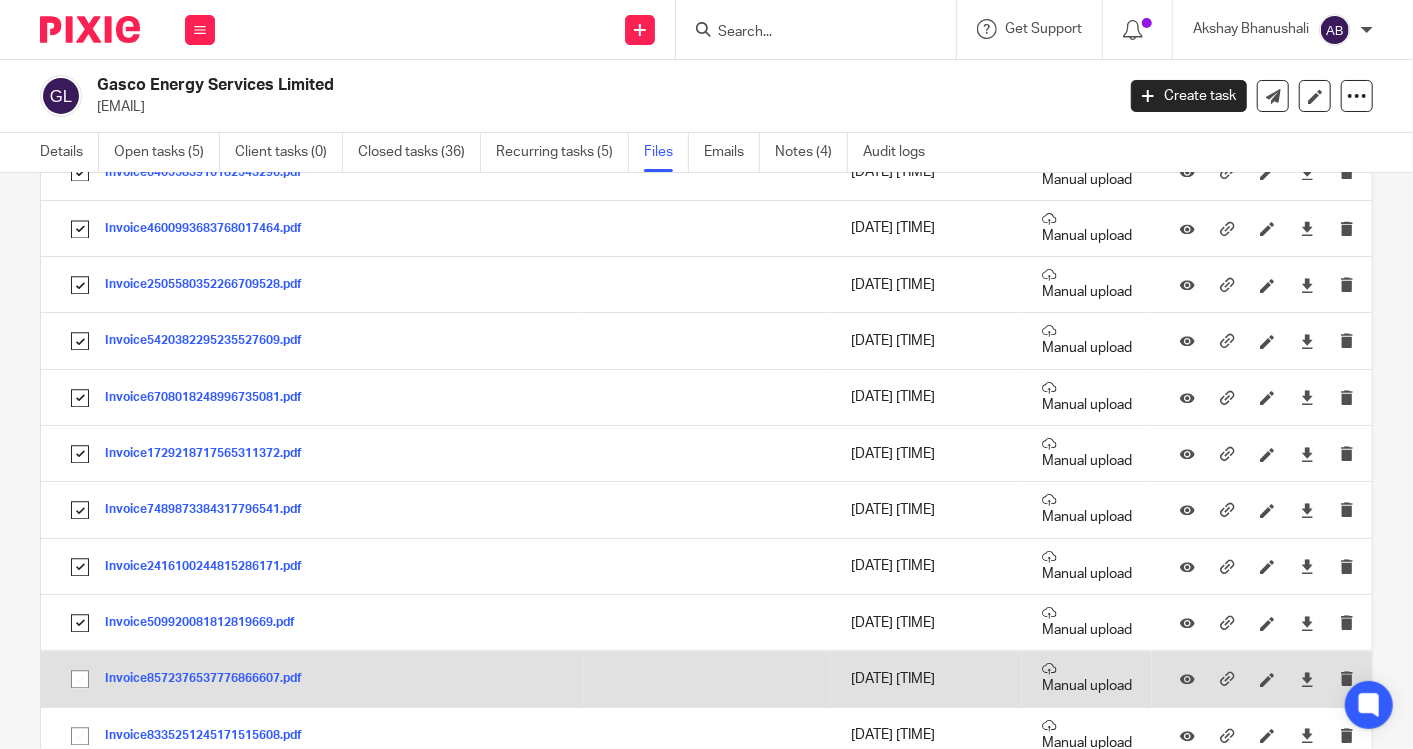 click at bounding box center [80, 679] 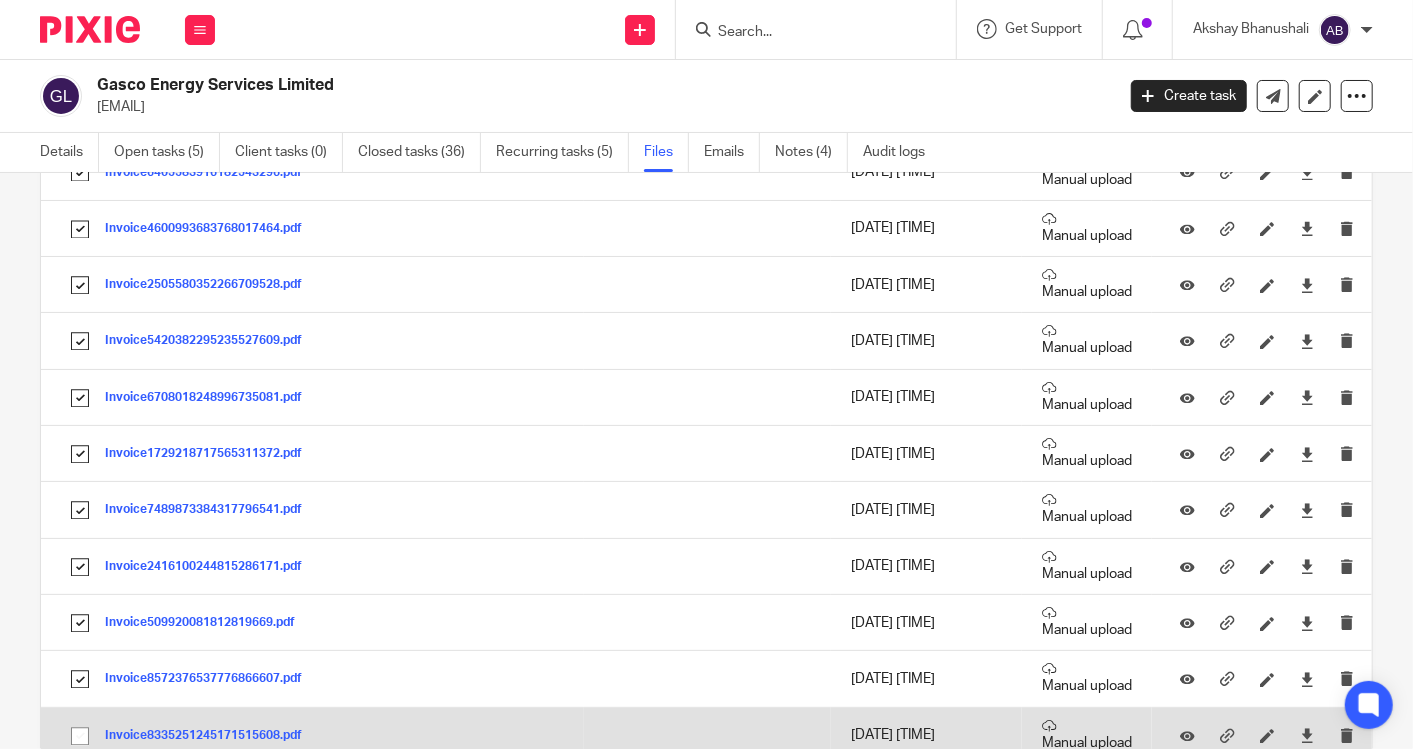 click at bounding box center [80, 736] 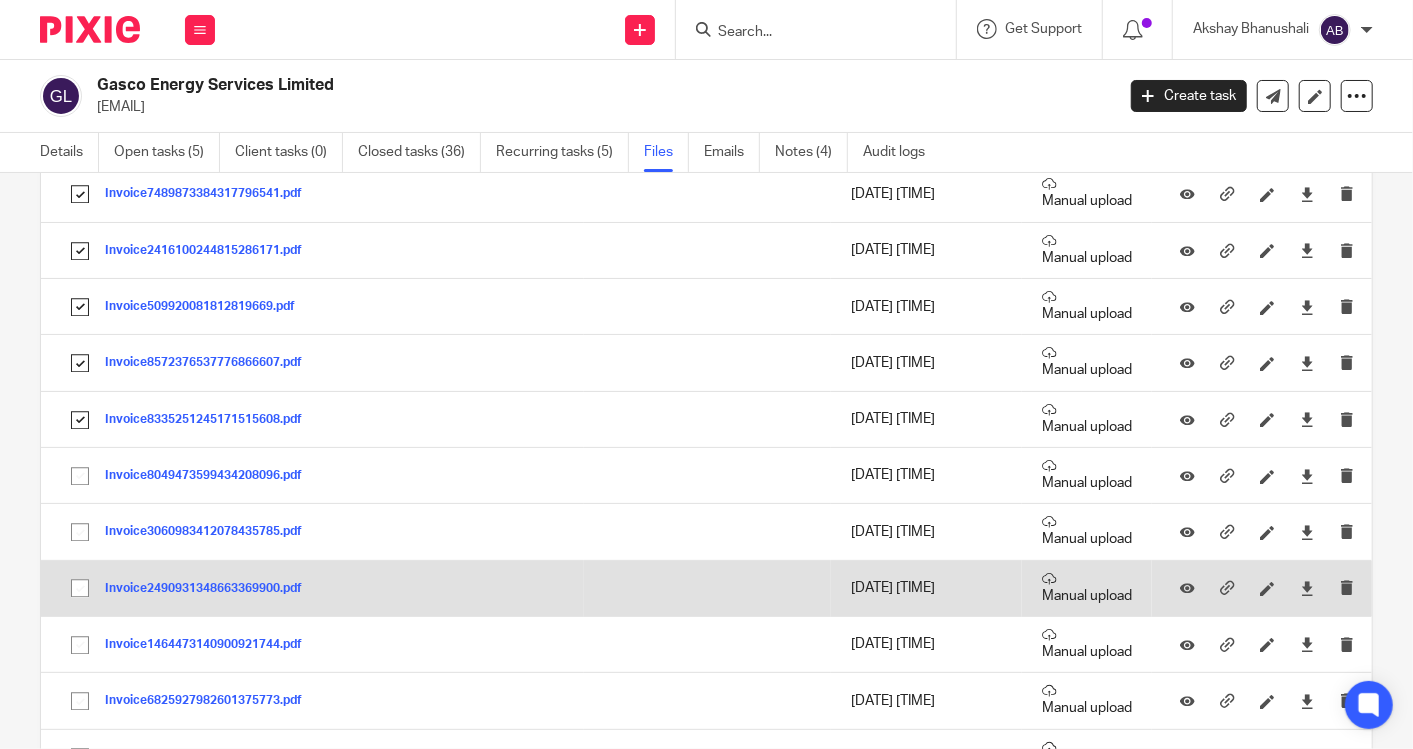 scroll, scrollTop: 2888, scrollLeft: 0, axis: vertical 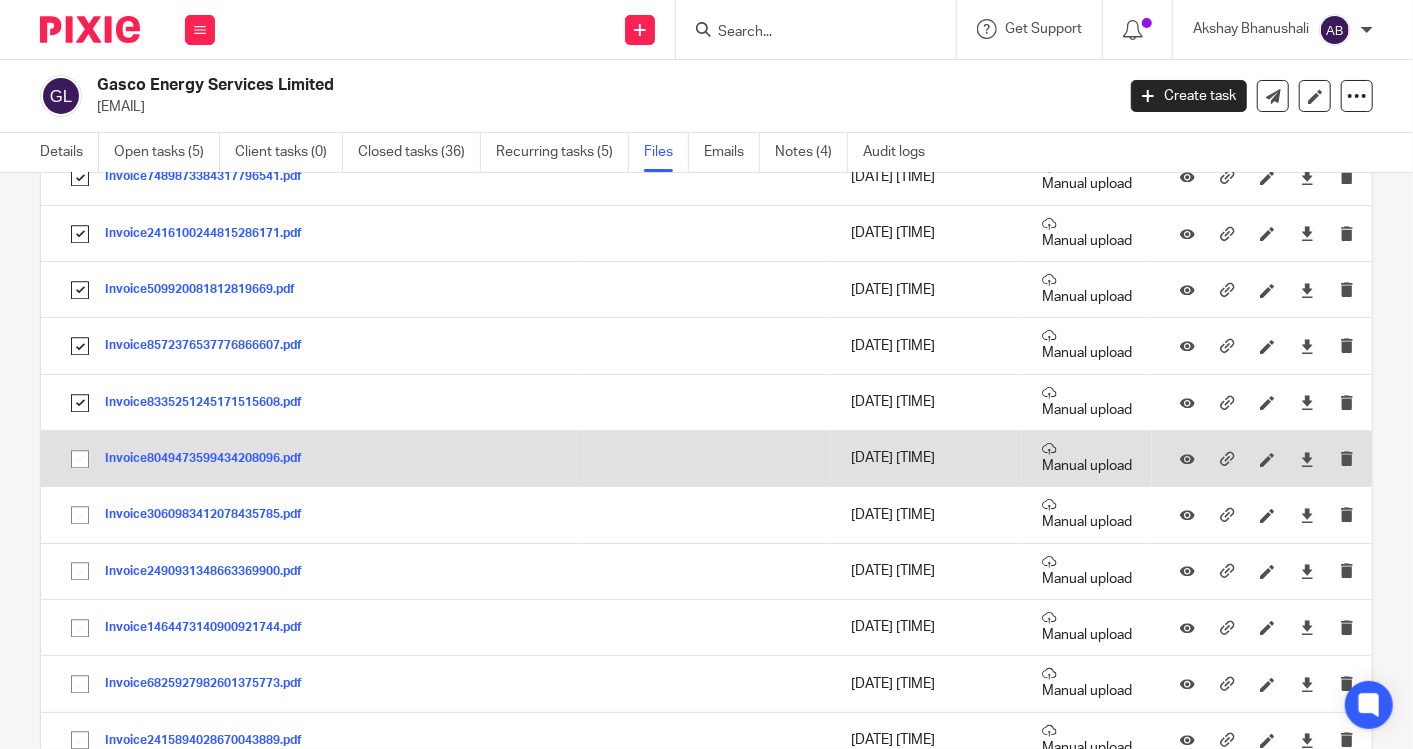 drag, startPoint x: 82, startPoint y: 455, endPoint x: 90, endPoint y: 469, distance: 16.124516 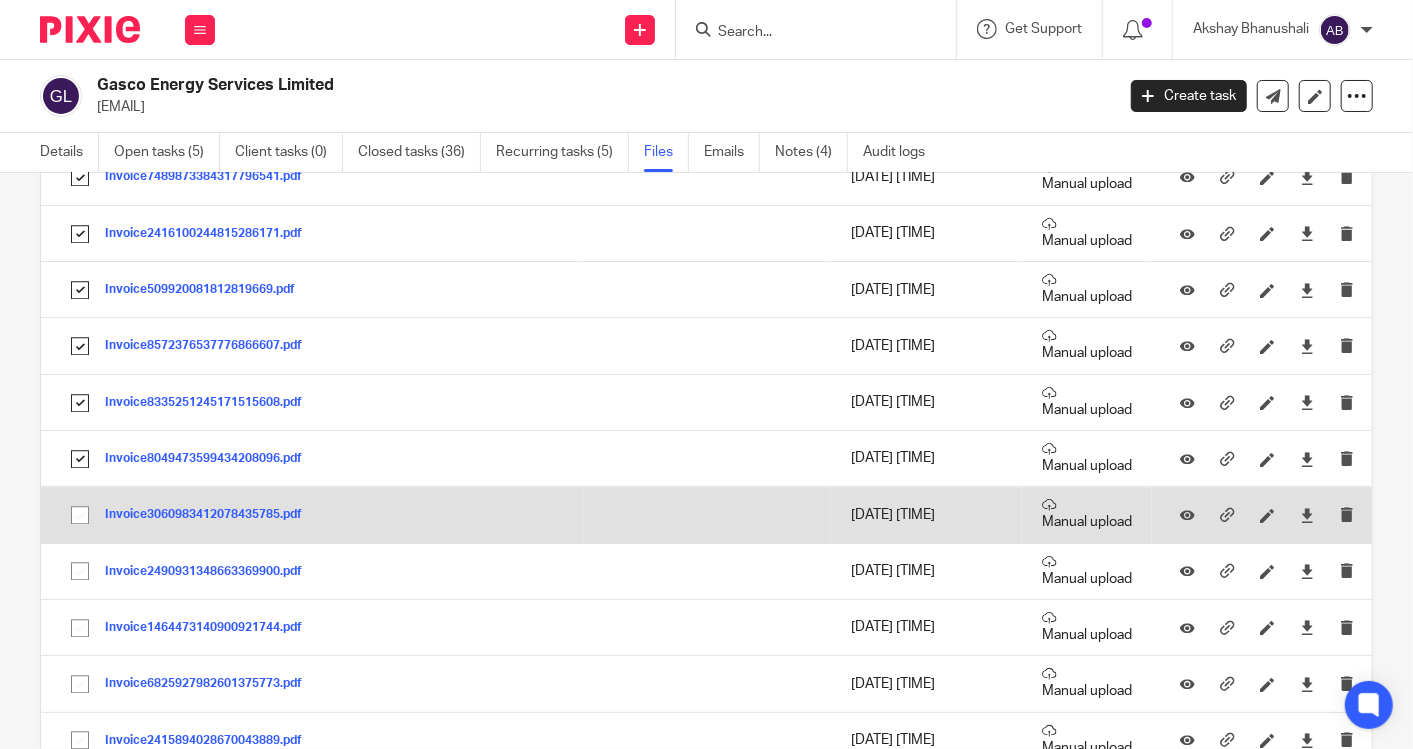 click at bounding box center [80, 515] 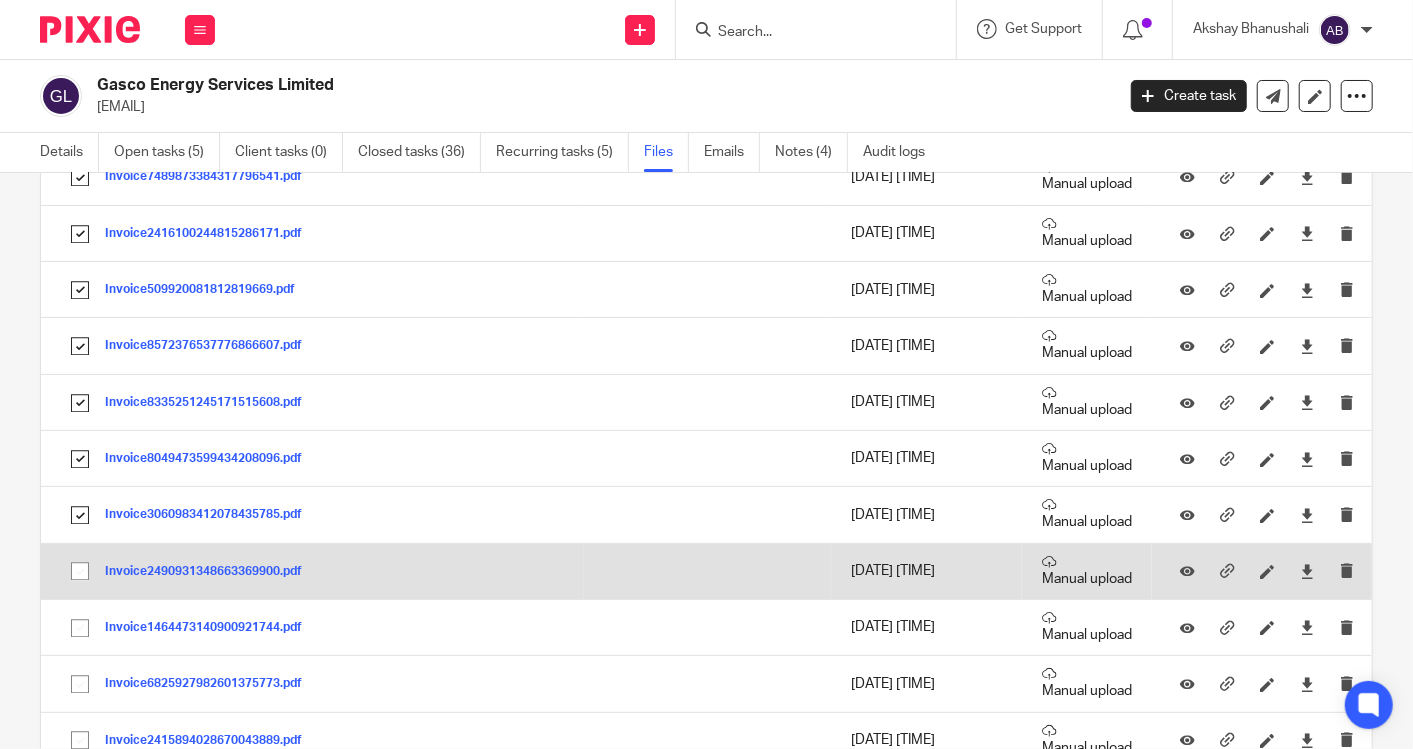 click at bounding box center (80, 571) 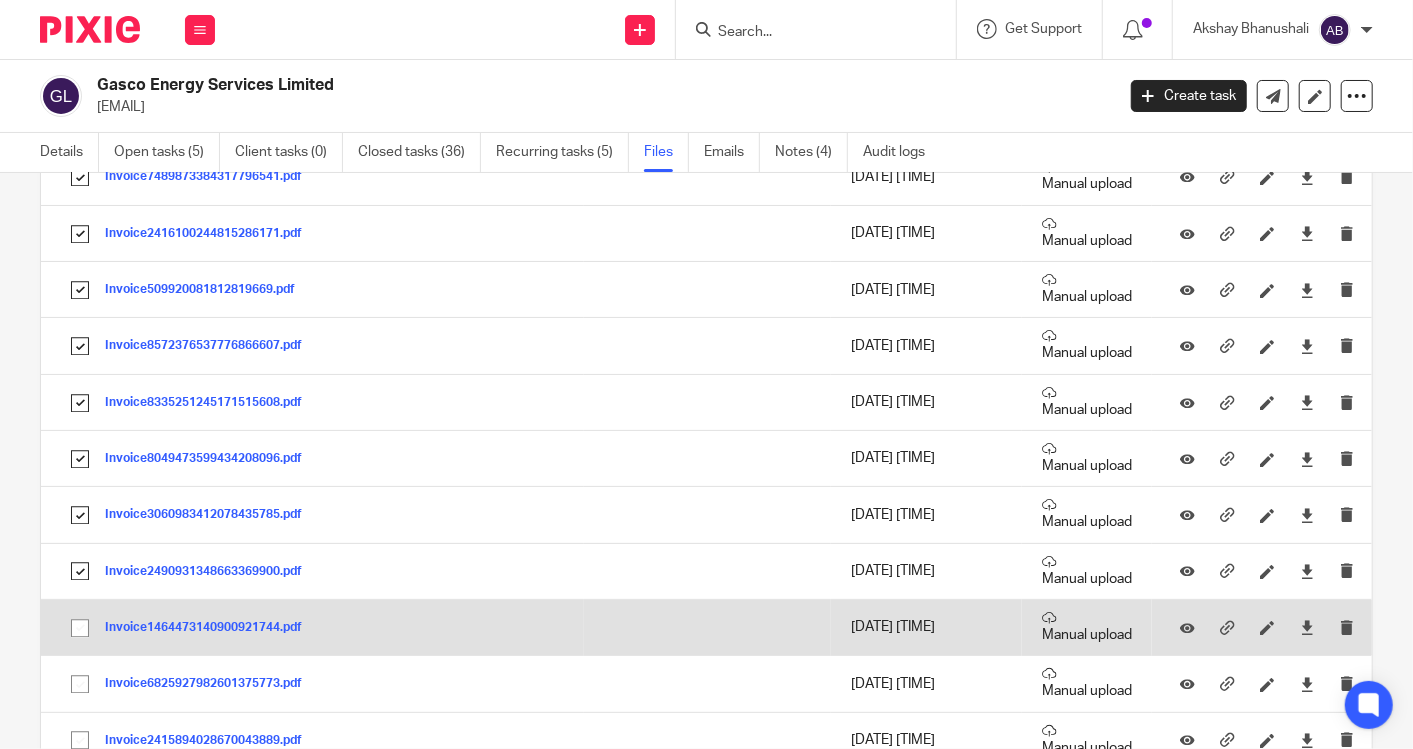 click at bounding box center (80, 628) 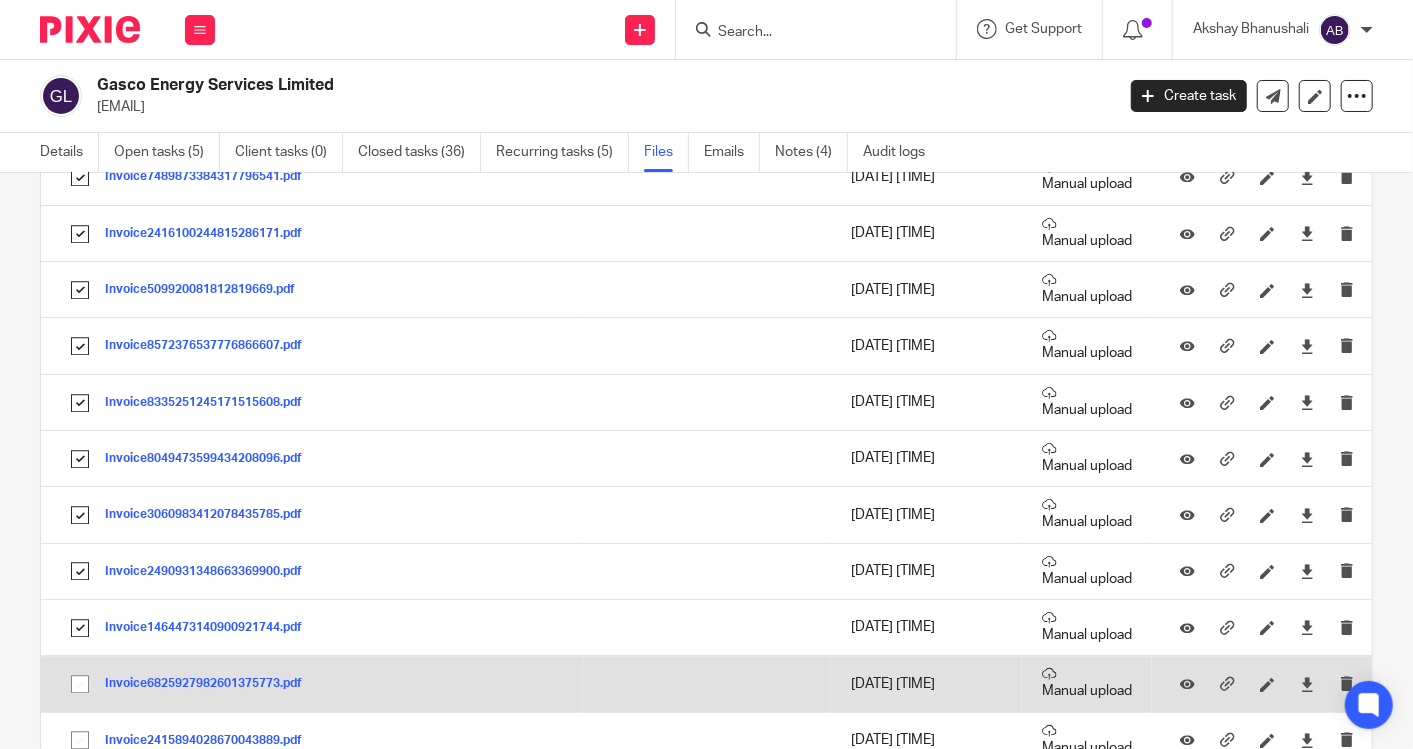 drag, startPoint x: 73, startPoint y: 668, endPoint x: 78, endPoint y: 694, distance: 26.476404 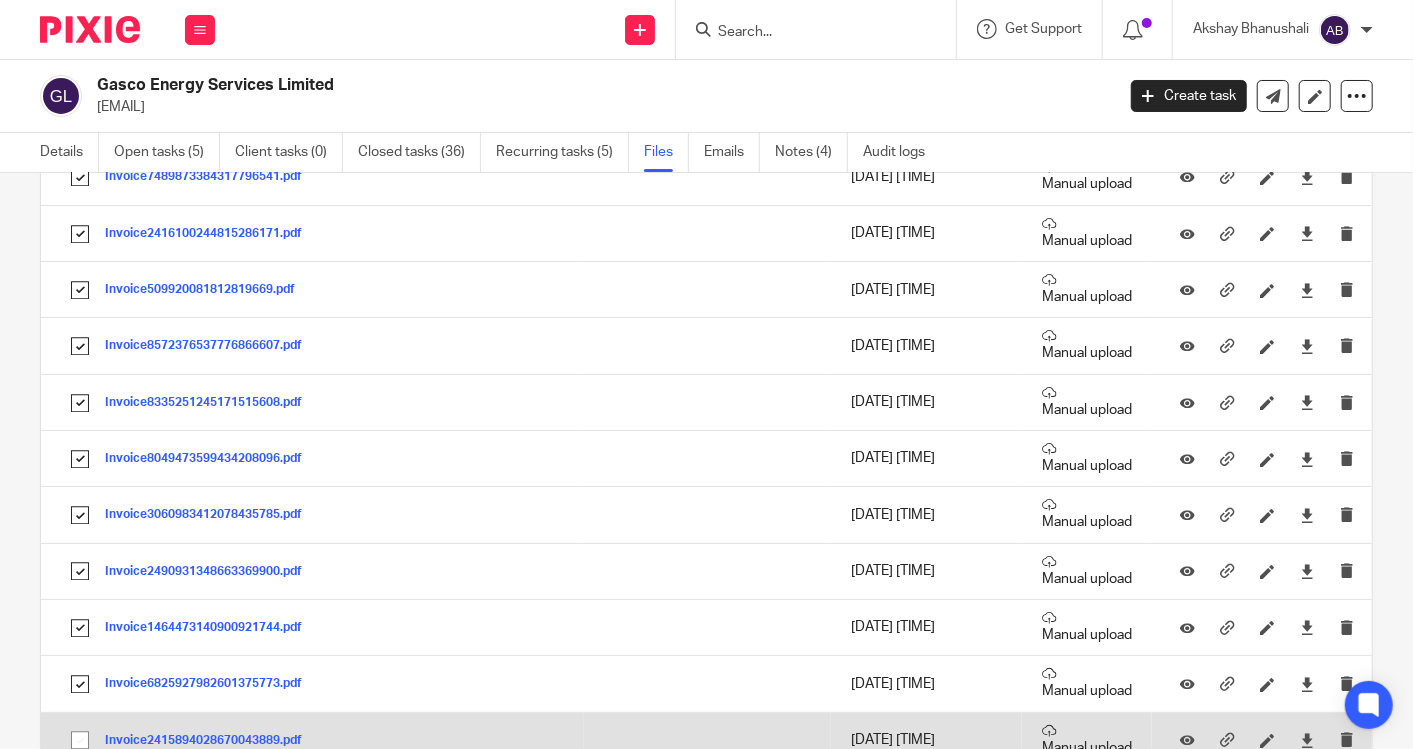 drag, startPoint x: 77, startPoint y: 726, endPoint x: 95, endPoint y: 698, distance: 33.286633 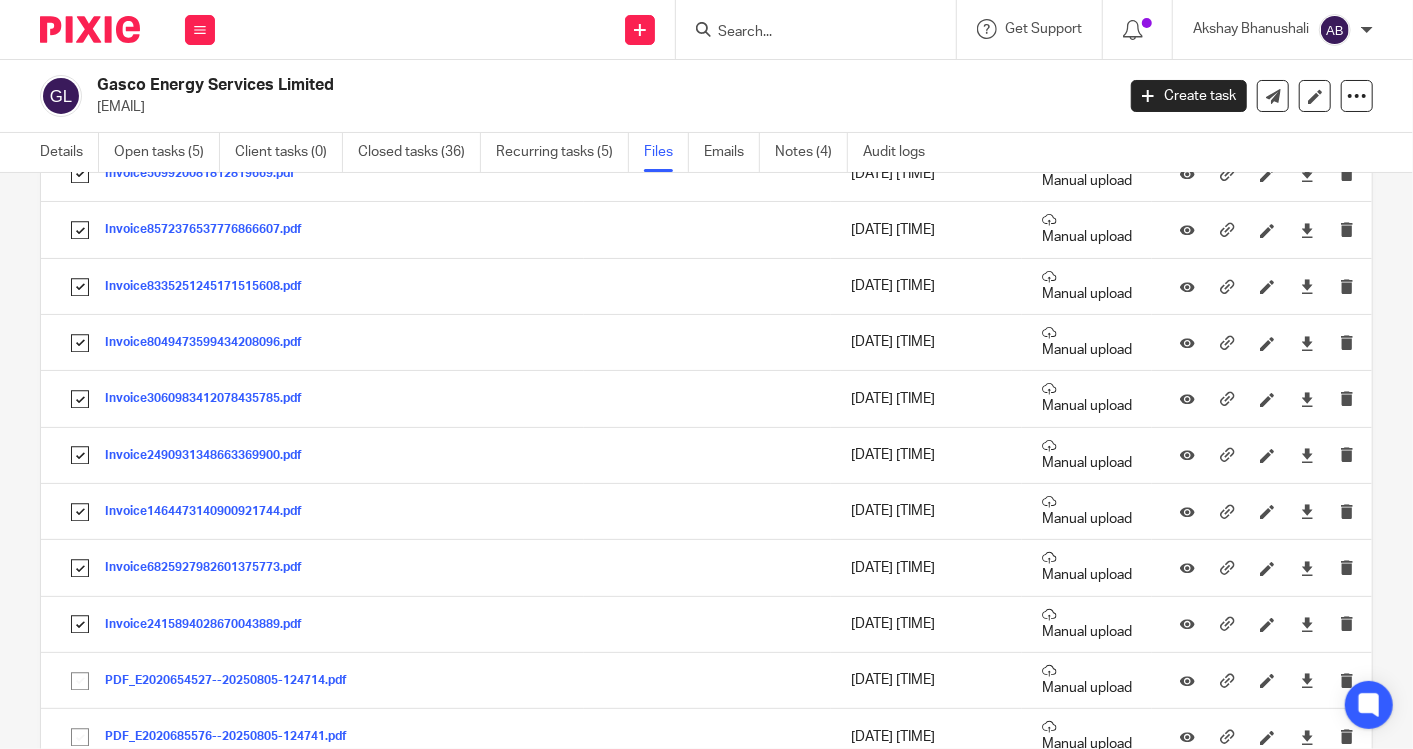 scroll, scrollTop: 3222, scrollLeft: 0, axis: vertical 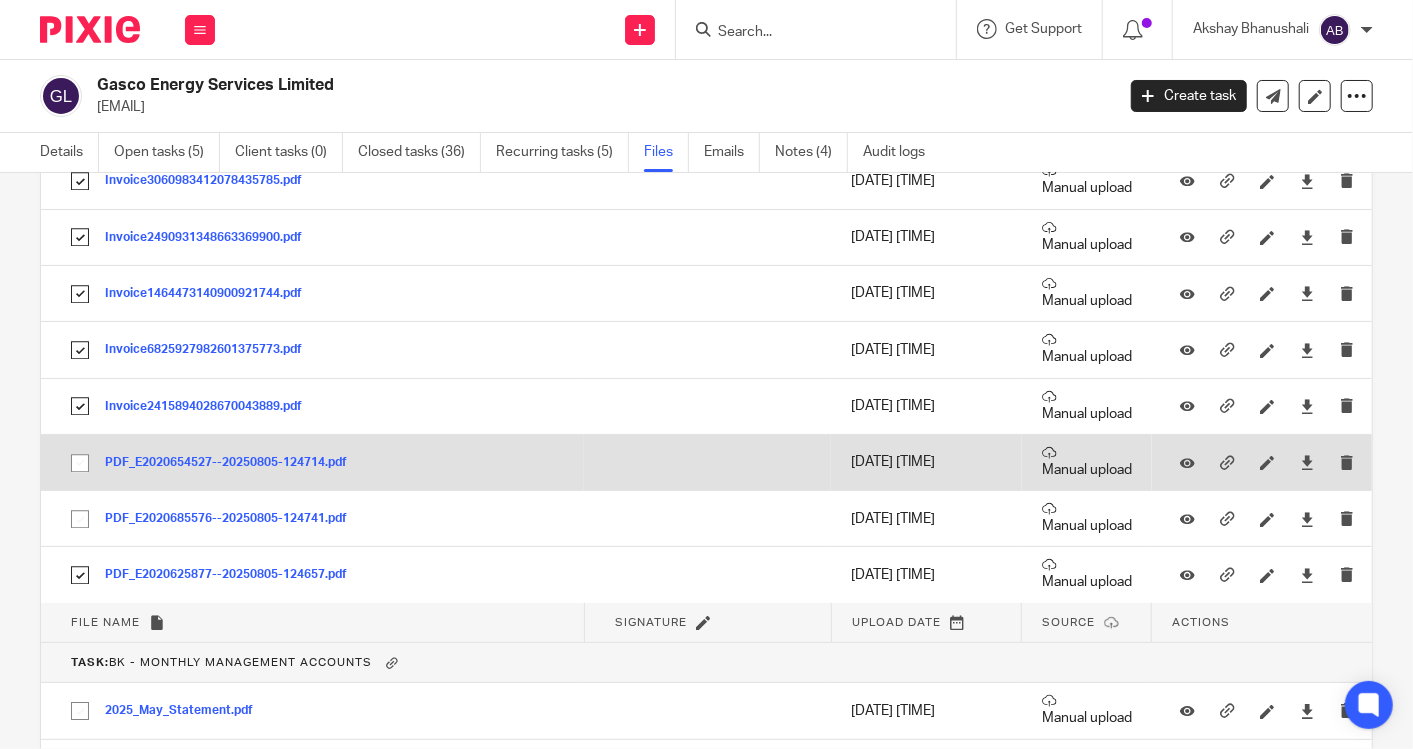 click at bounding box center (80, 463) 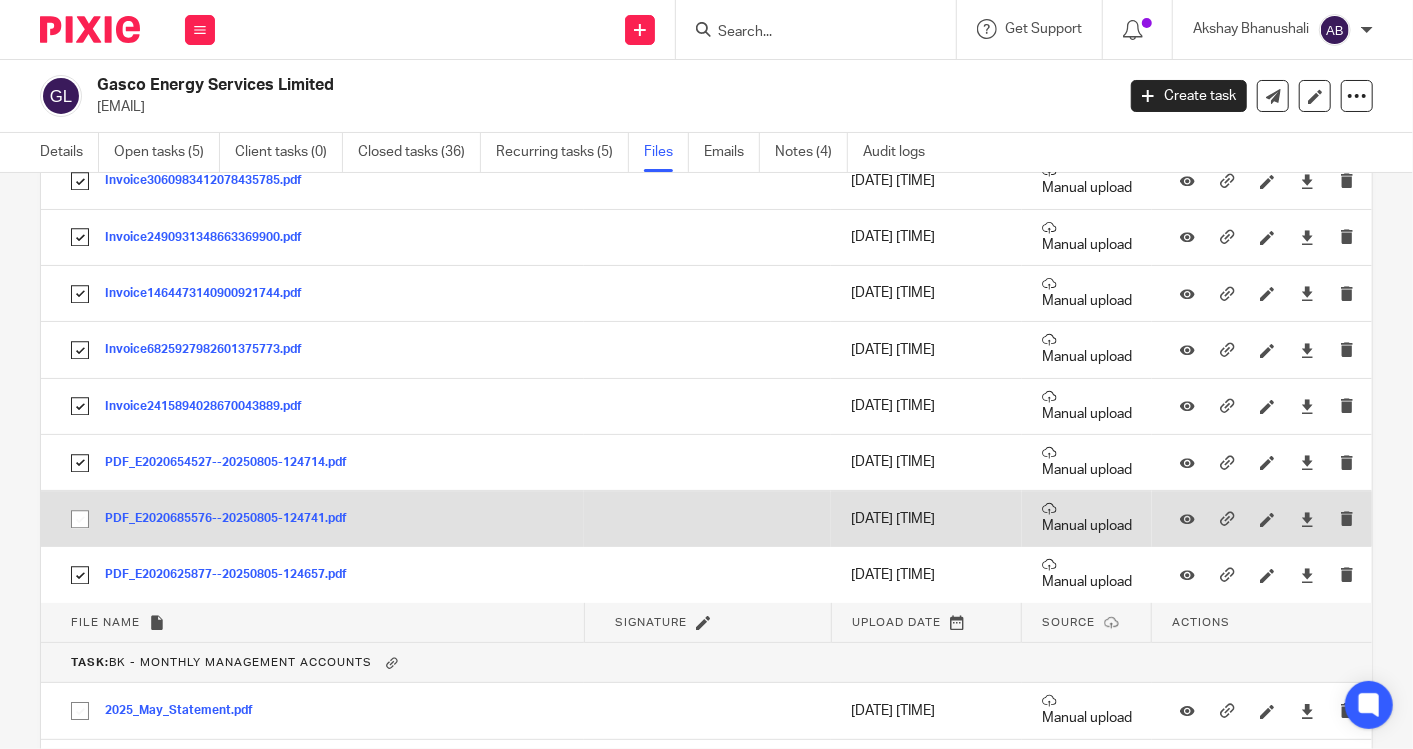 click at bounding box center (80, 519) 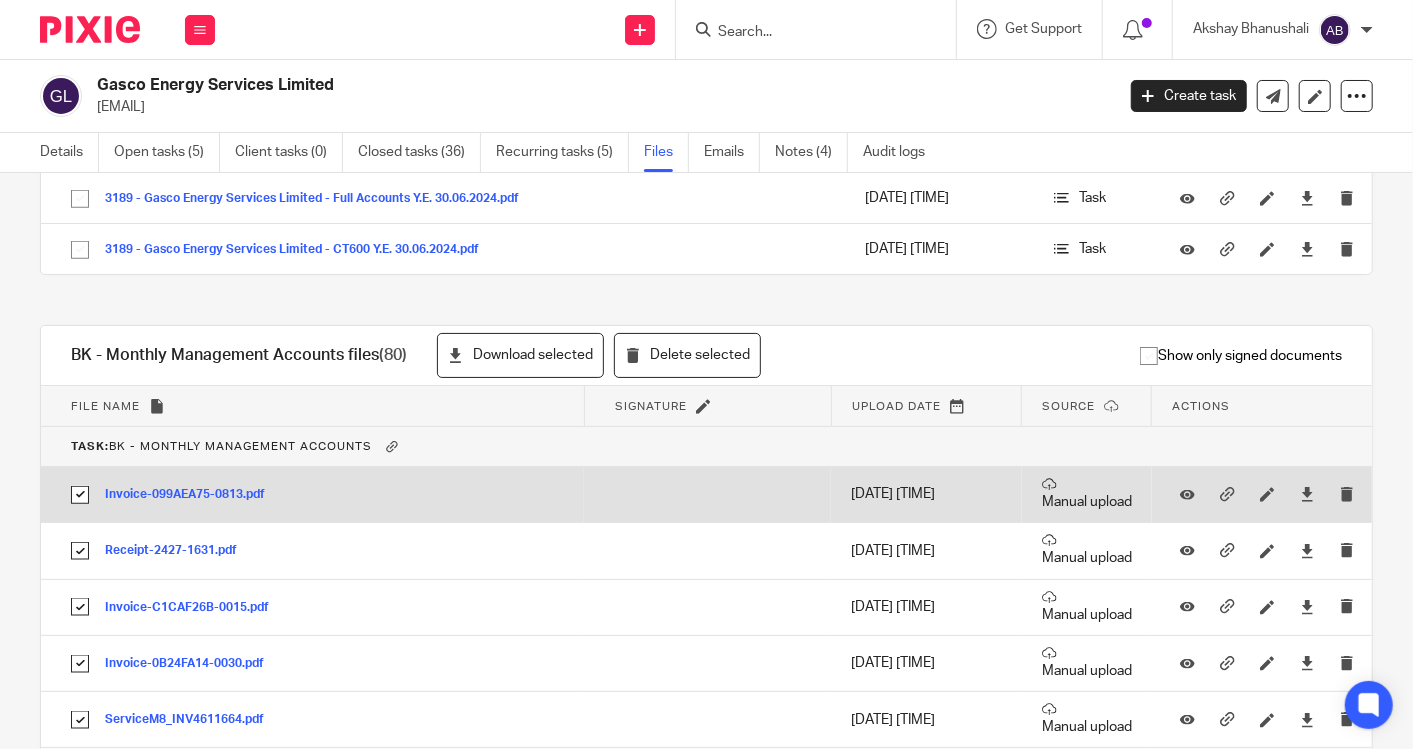 scroll, scrollTop: 1222, scrollLeft: 0, axis: vertical 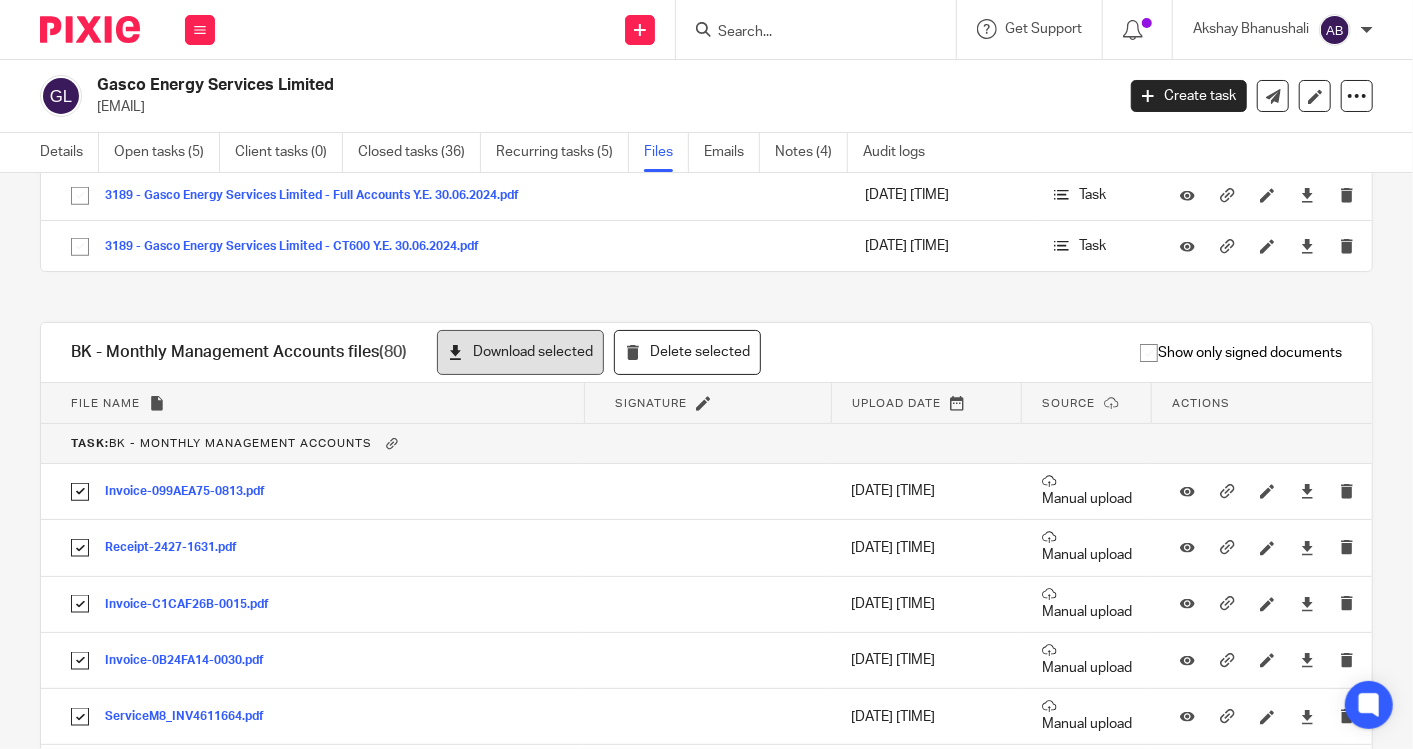 click on "Download selected" at bounding box center (520, 352) 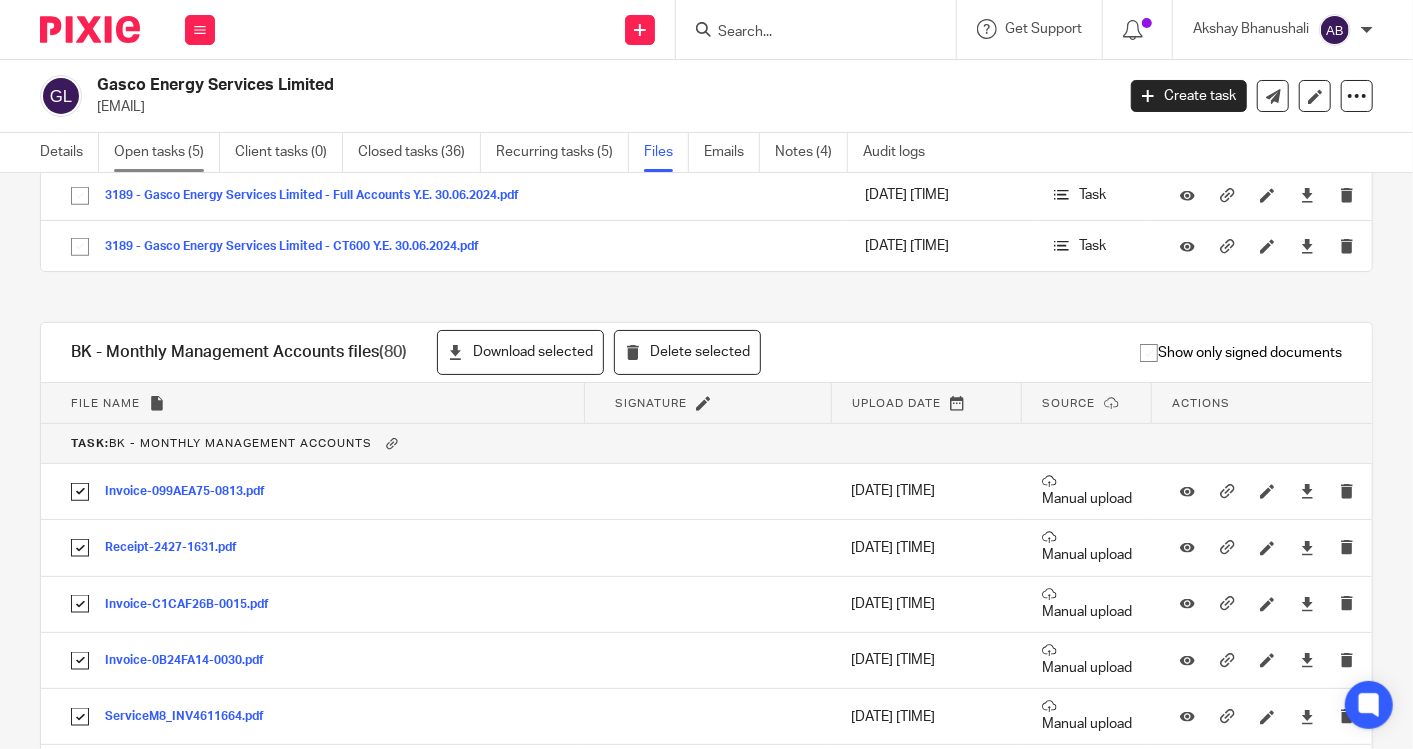 click on "Open tasks (5)" at bounding box center [167, 152] 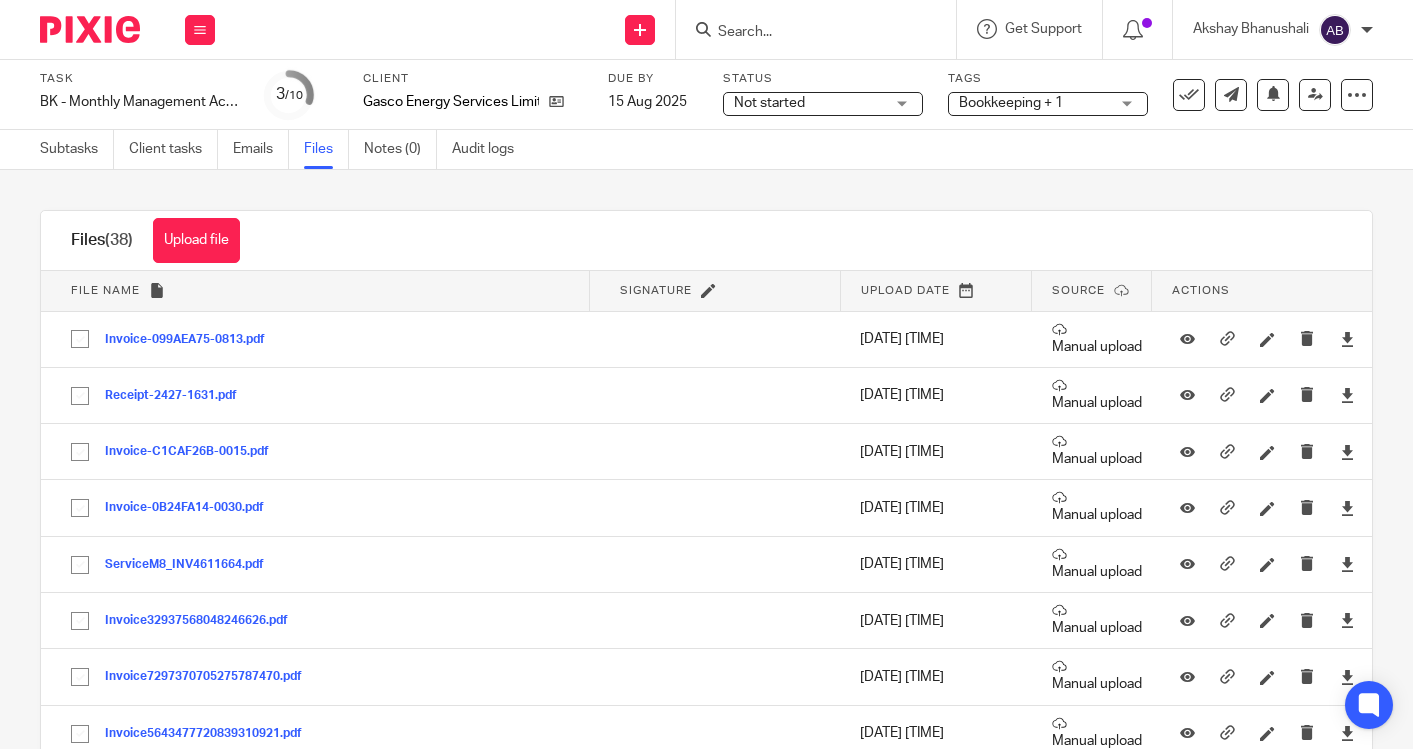 scroll, scrollTop: 0, scrollLeft: 0, axis: both 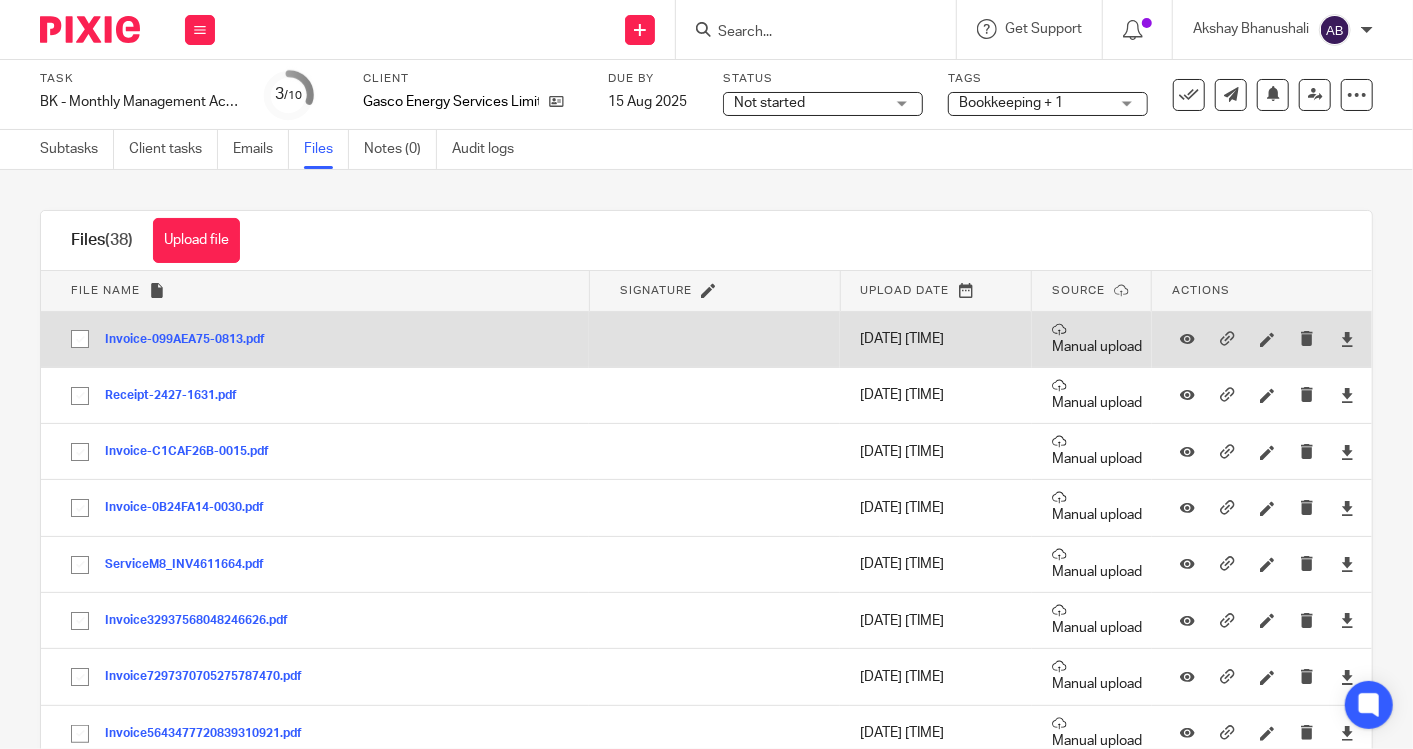 click at bounding box center (80, 339) 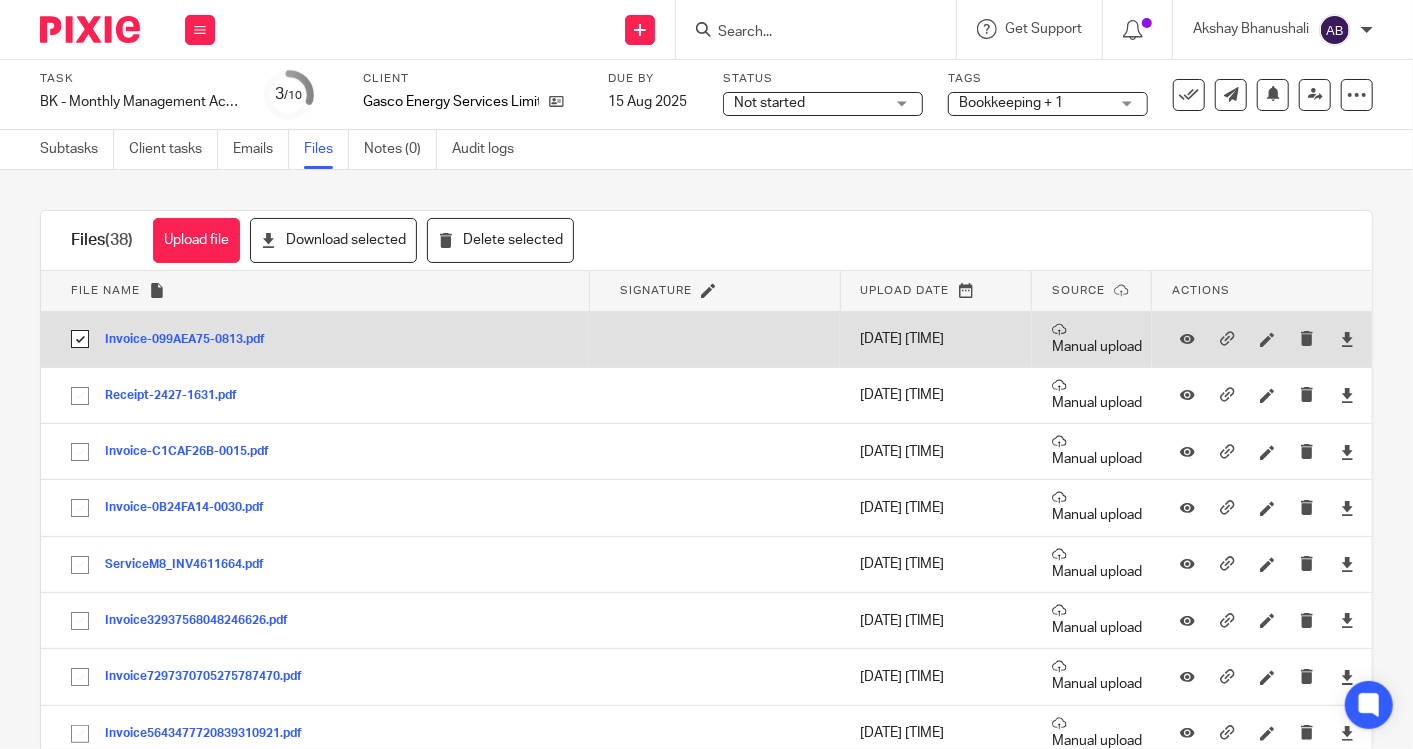 click at bounding box center (80, 339) 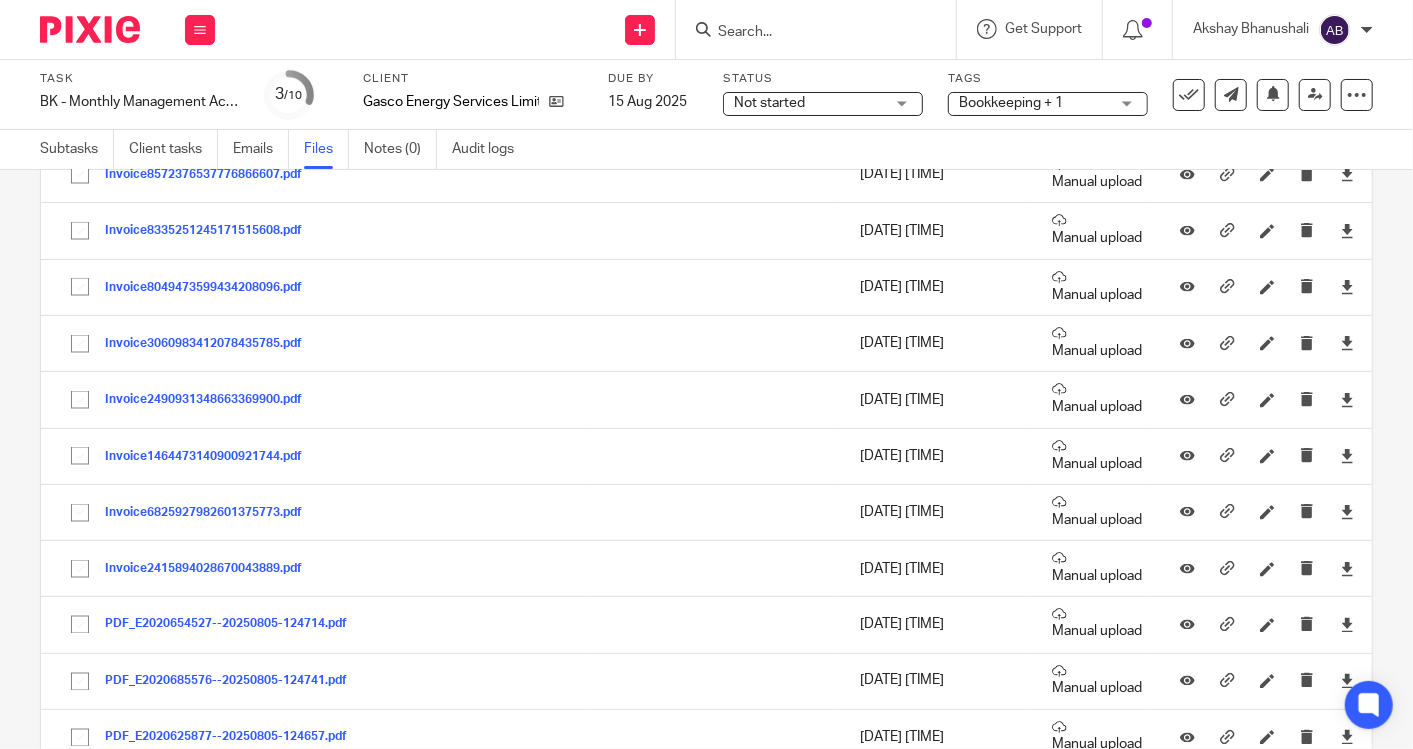 scroll, scrollTop: 1731, scrollLeft: 0, axis: vertical 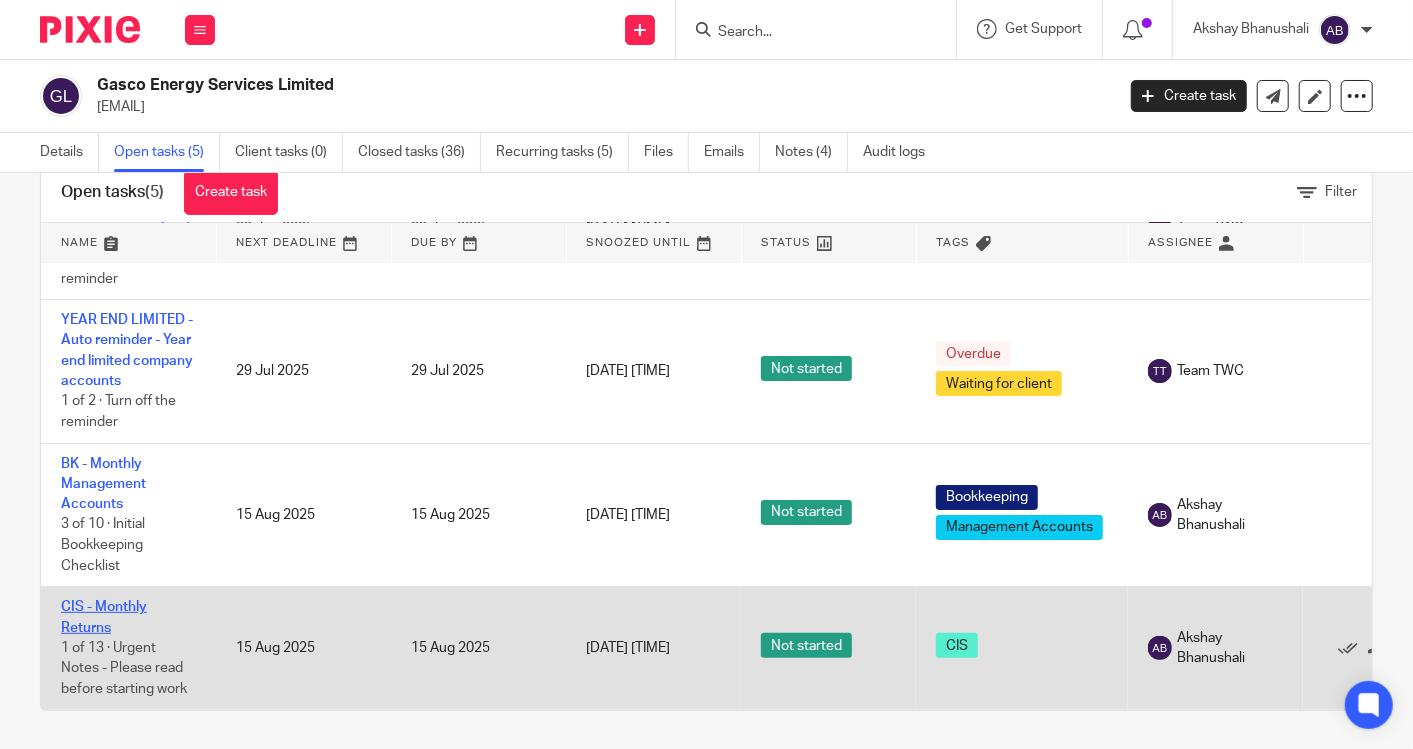click on "CIS - Monthly Returns" at bounding box center [104, 617] 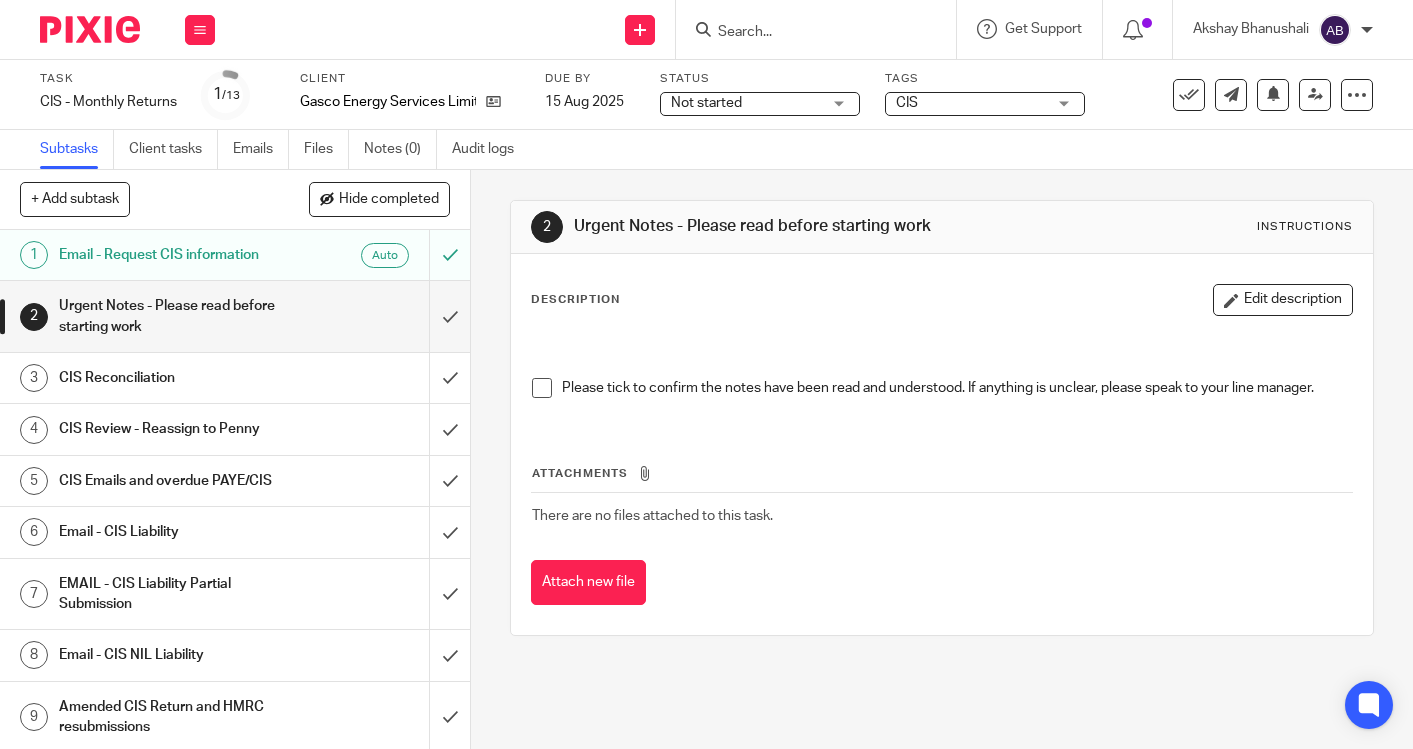 scroll, scrollTop: 0, scrollLeft: 0, axis: both 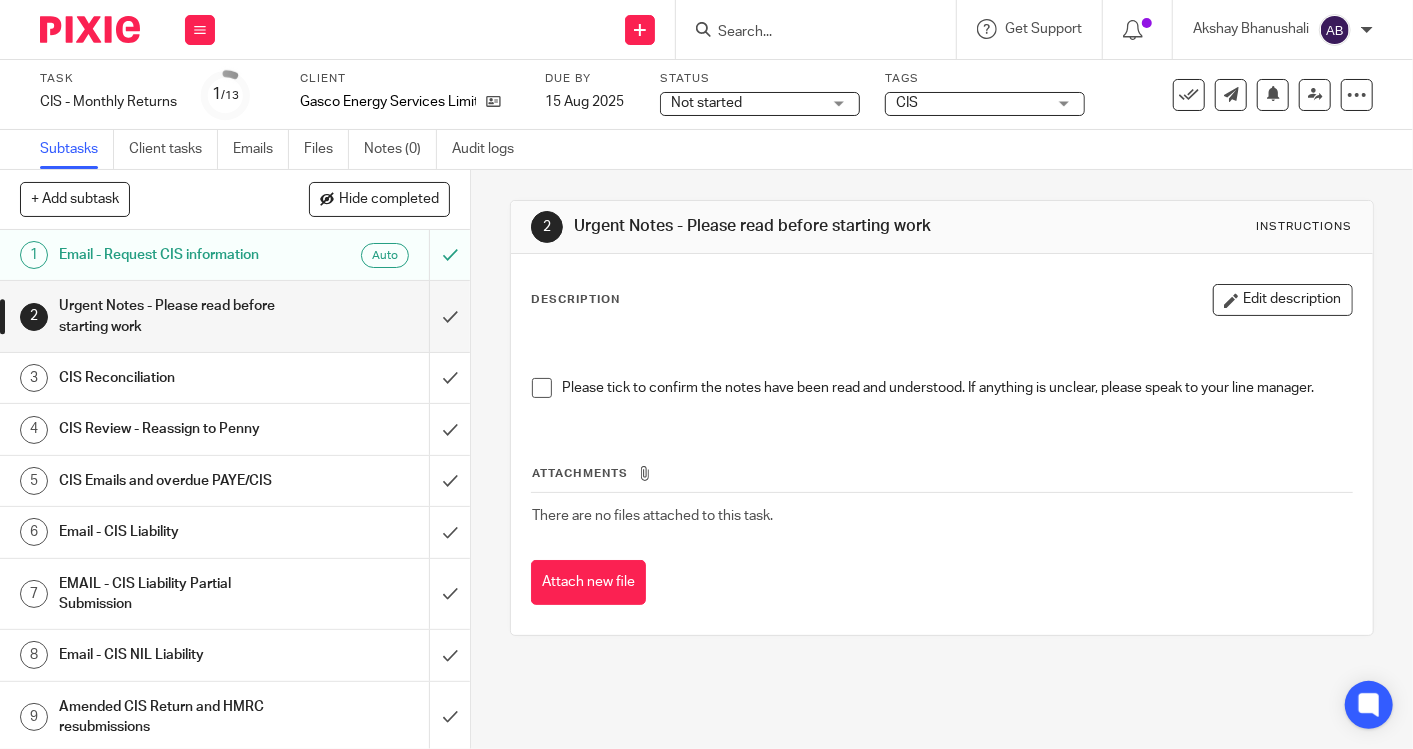 click on "CIS Reconciliation" at bounding box center [176, 378] 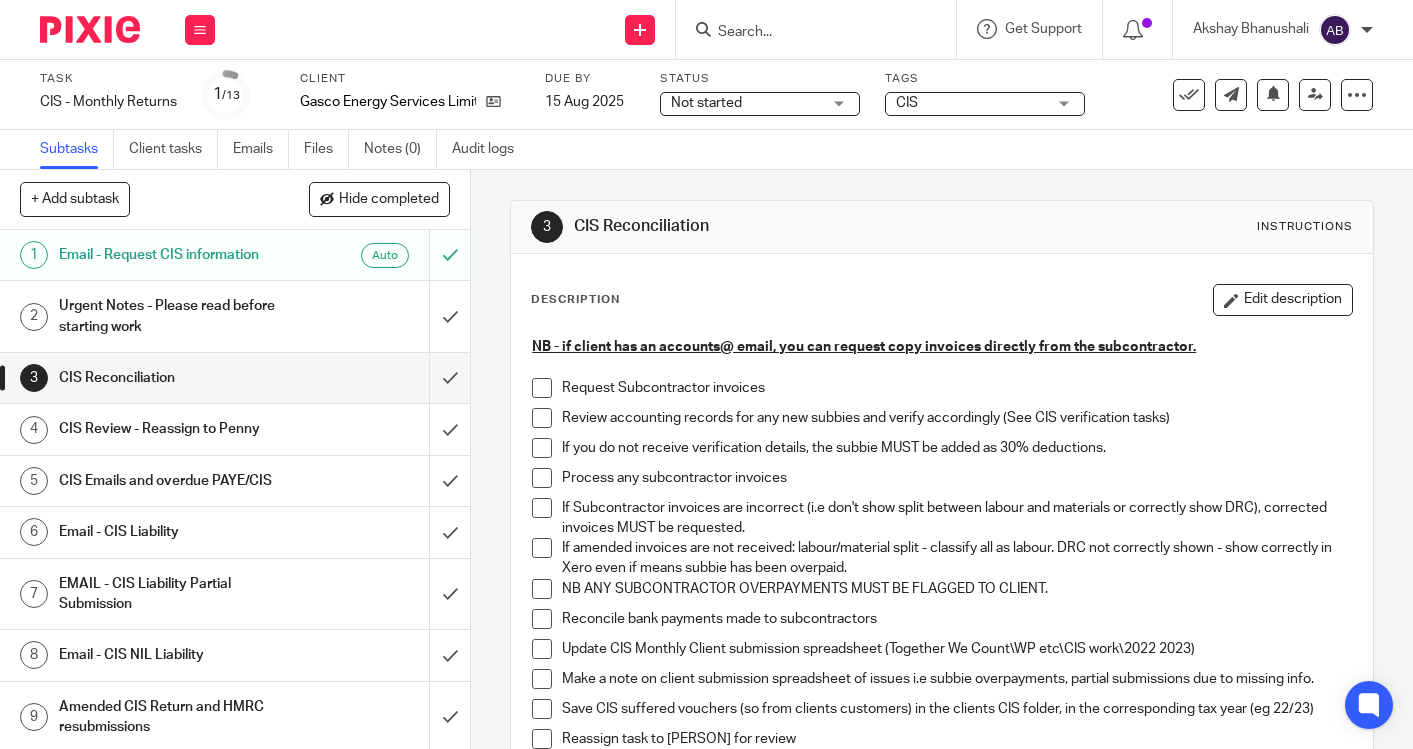 scroll, scrollTop: 0, scrollLeft: 0, axis: both 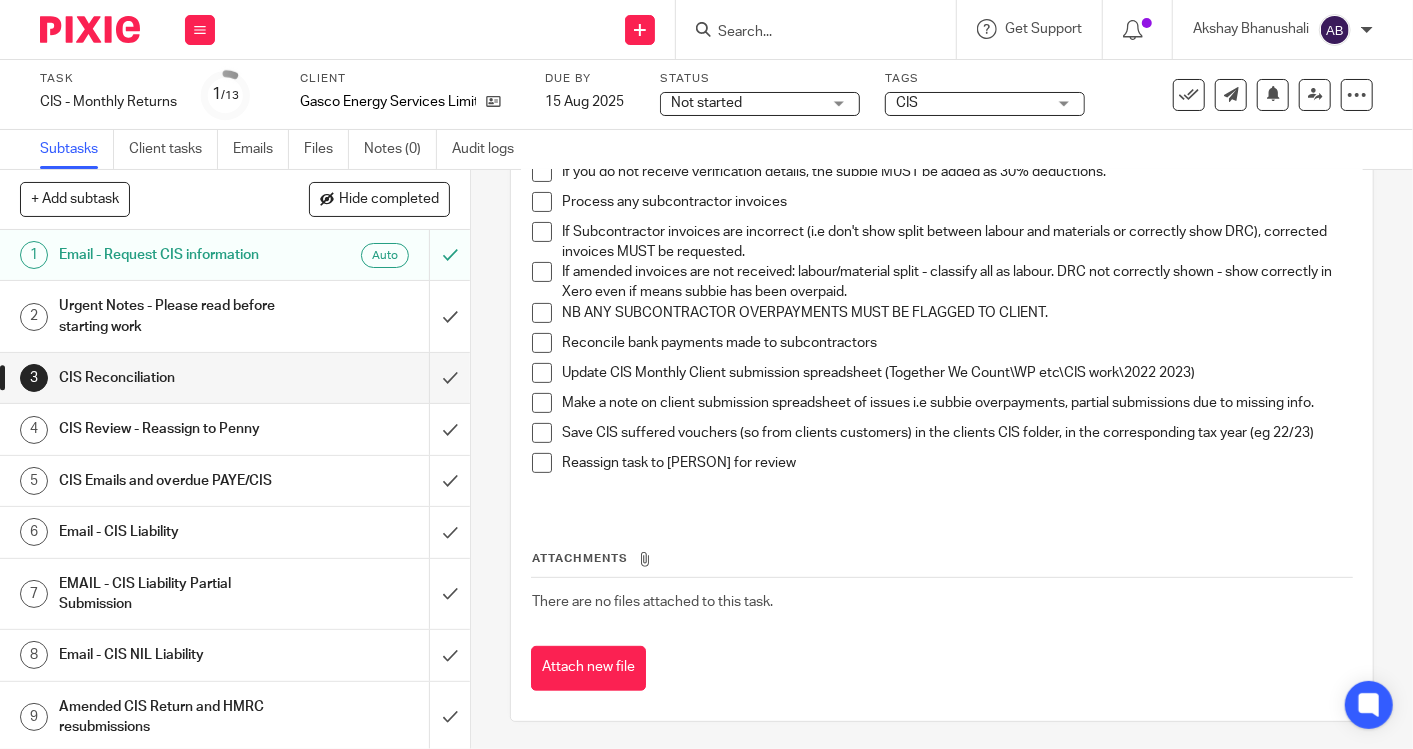 click on "CIS Review - Reassign to Penny" at bounding box center [176, 429] 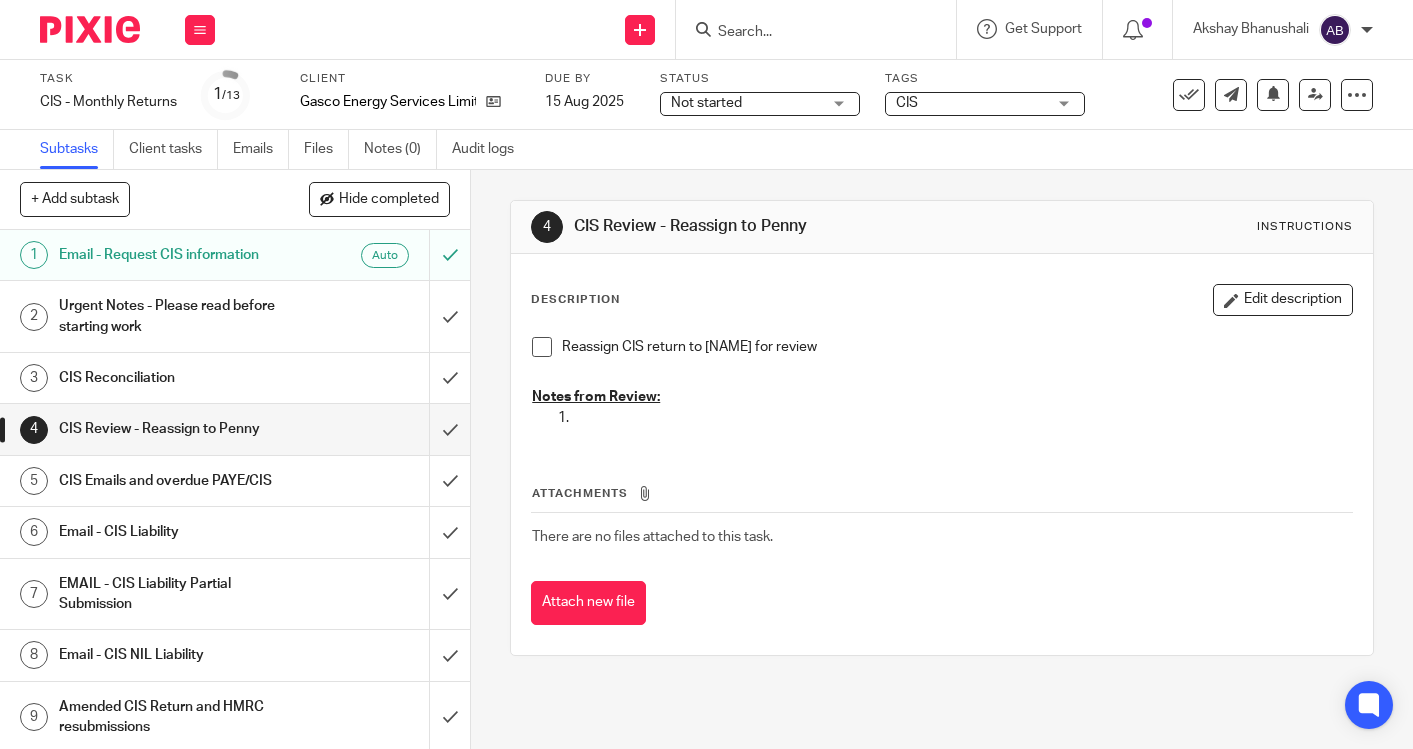 scroll, scrollTop: 0, scrollLeft: 0, axis: both 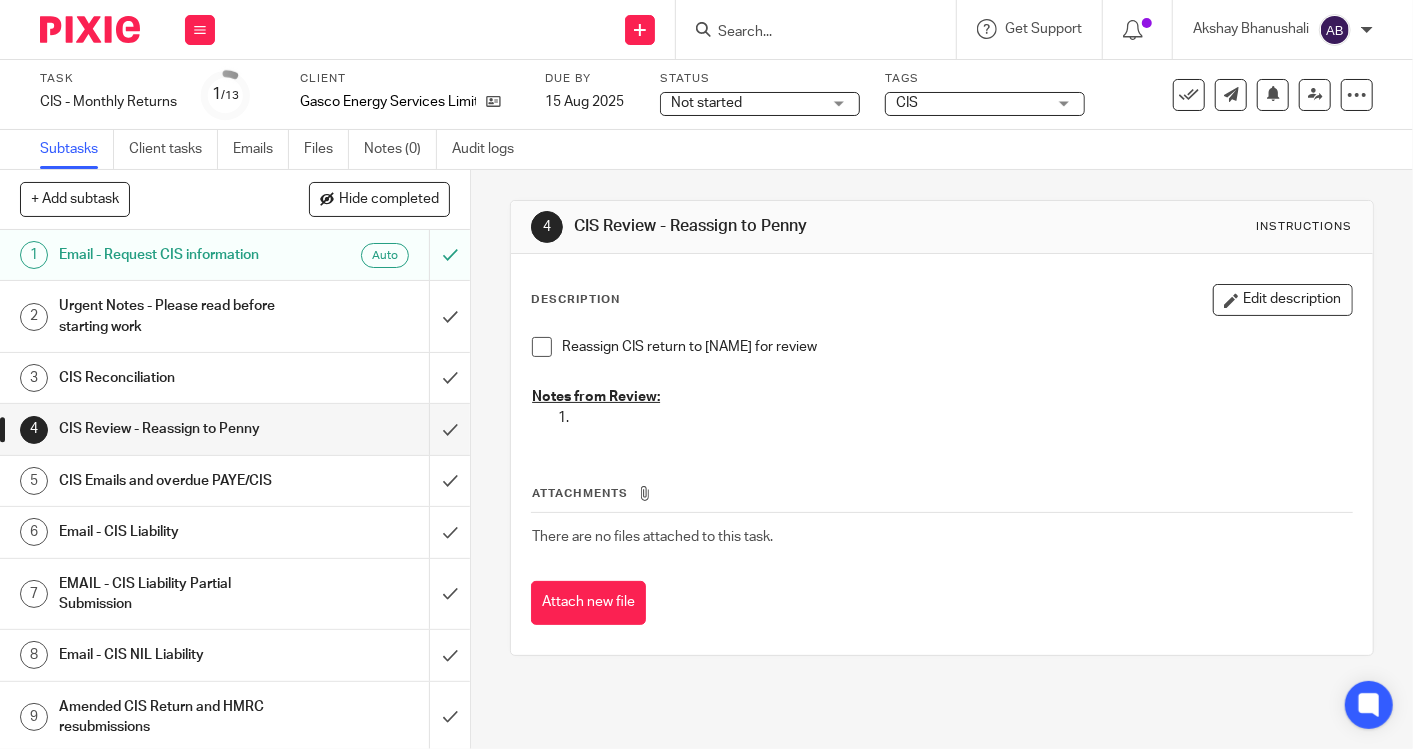 click on "CIS Emails and overdue PAYE/CIS" at bounding box center [176, 481] 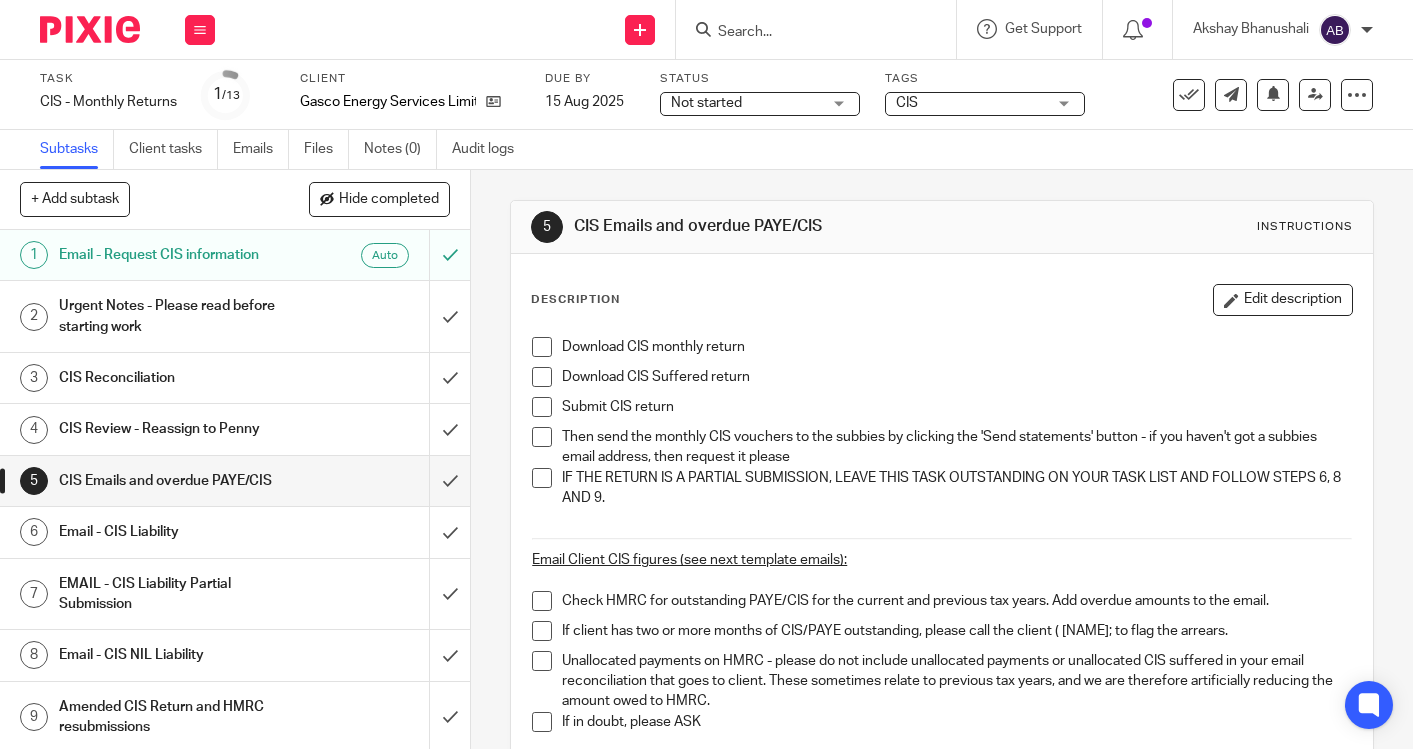 scroll, scrollTop: 0, scrollLeft: 0, axis: both 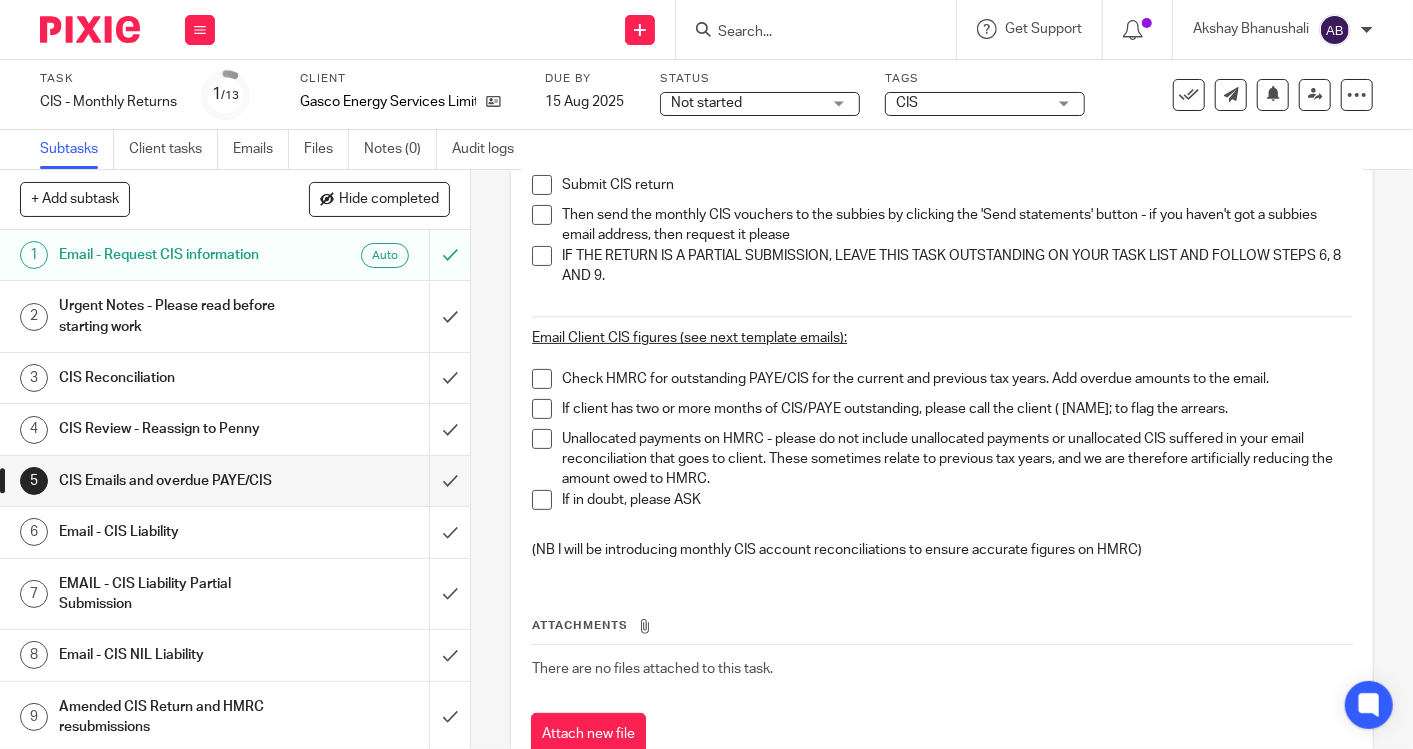 click on "Email - CIS Liability" at bounding box center (176, 532) 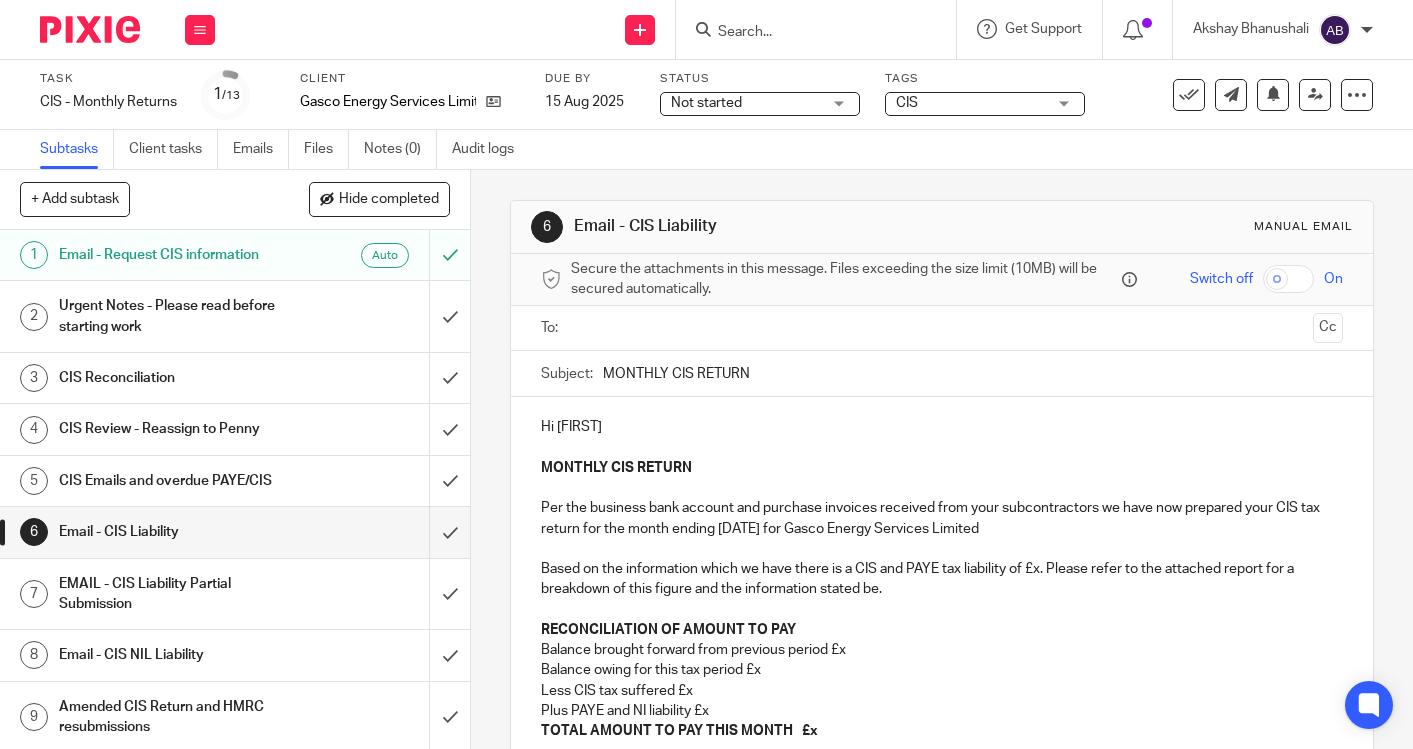scroll, scrollTop: 0, scrollLeft: 0, axis: both 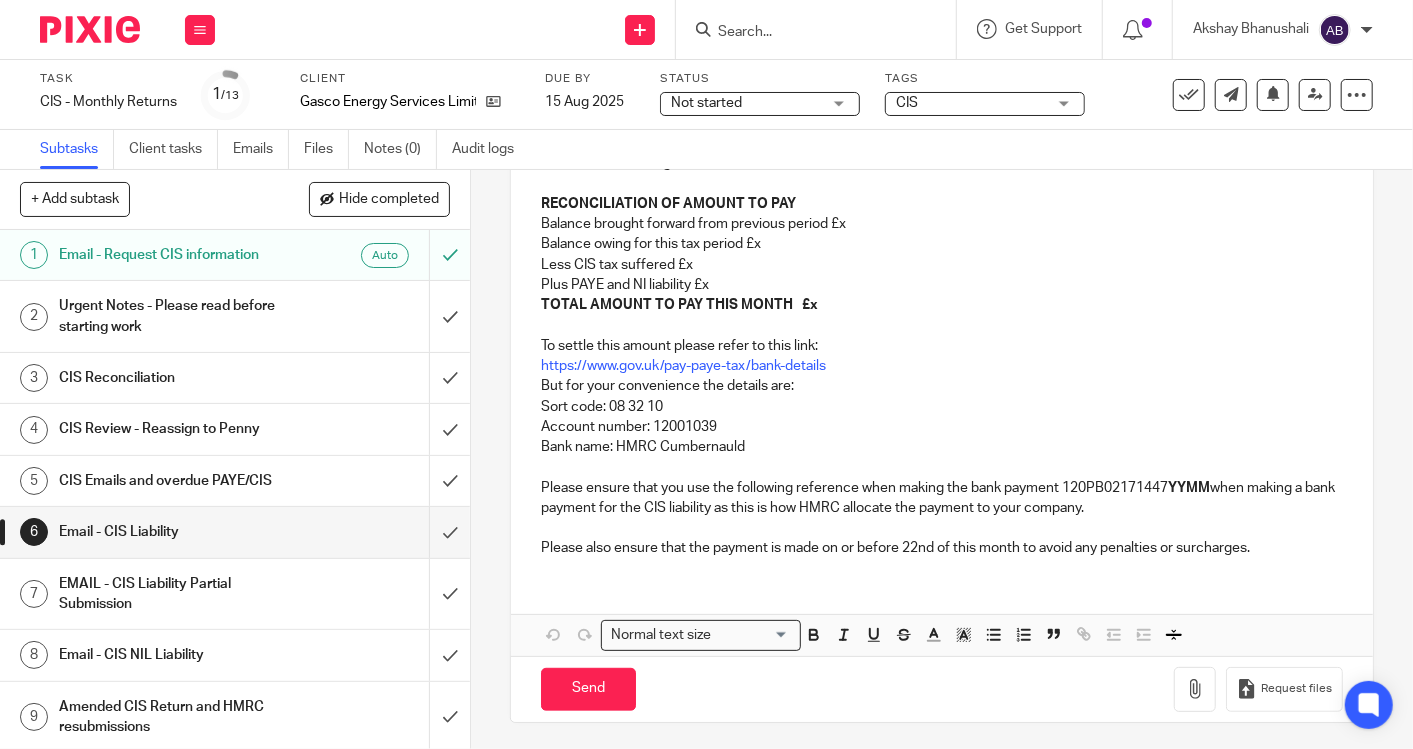click on "EMAIL - CIS Liability Partial Submission" at bounding box center [176, 594] 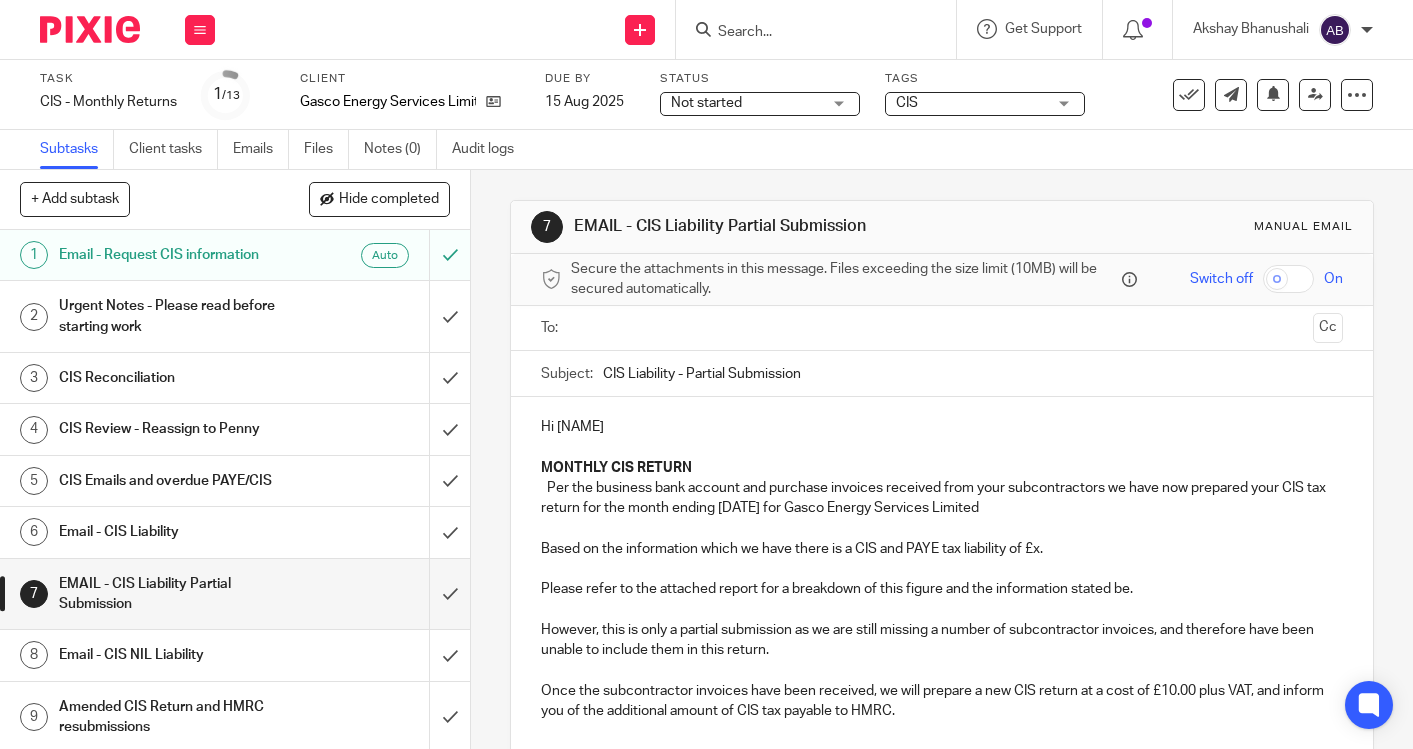 scroll, scrollTop: 0, scrollLeft: 0, axis: both 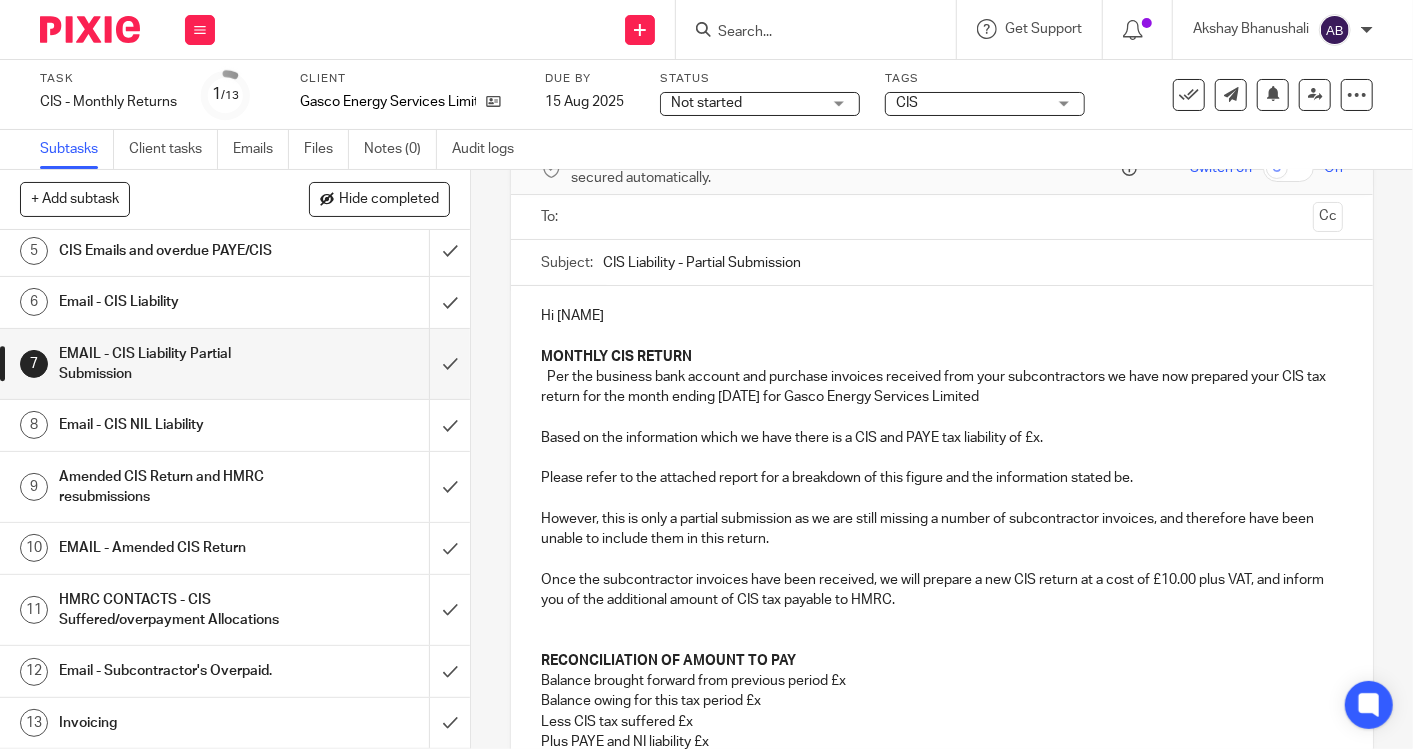 click on "EMAIL - Amended CIS Return" at bounding box center (176, 548) 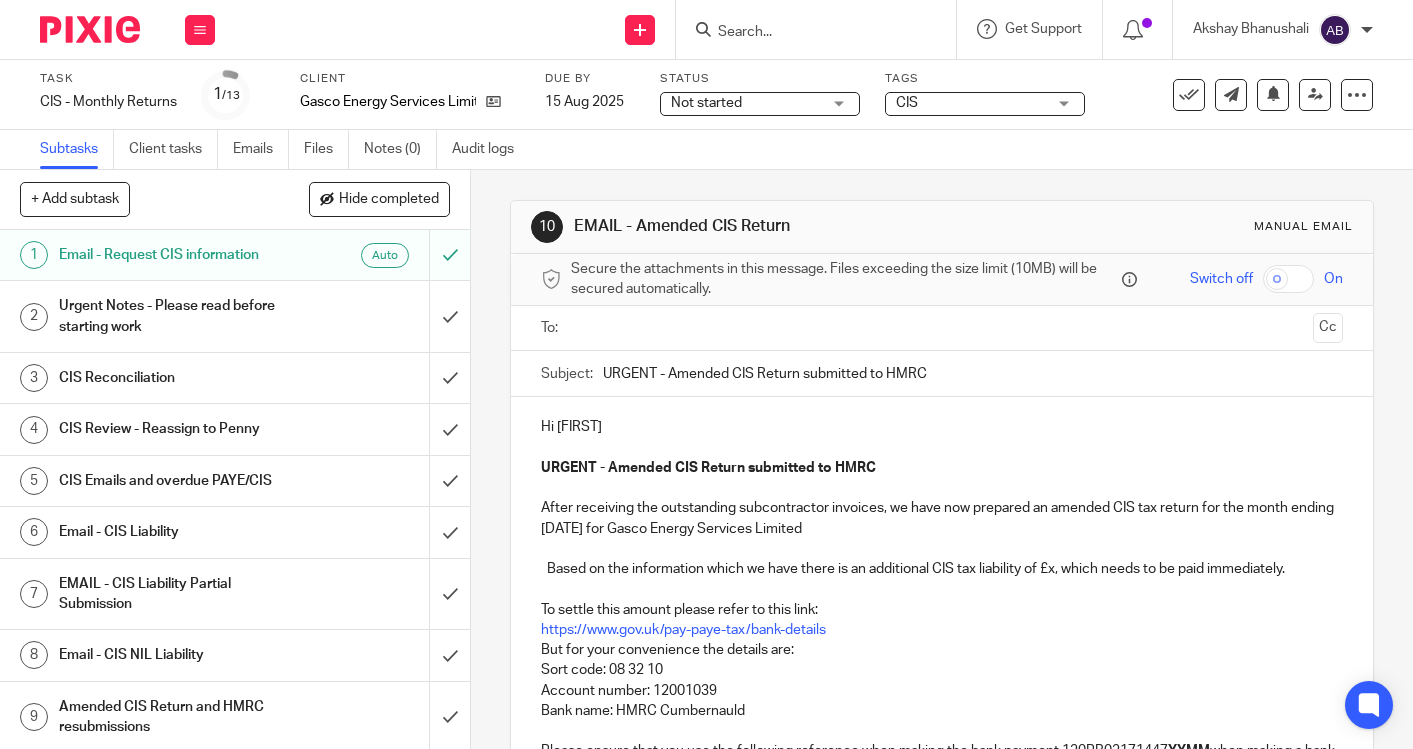 scroll, scrollTop: 0, scrollLeft: 0, axis: both 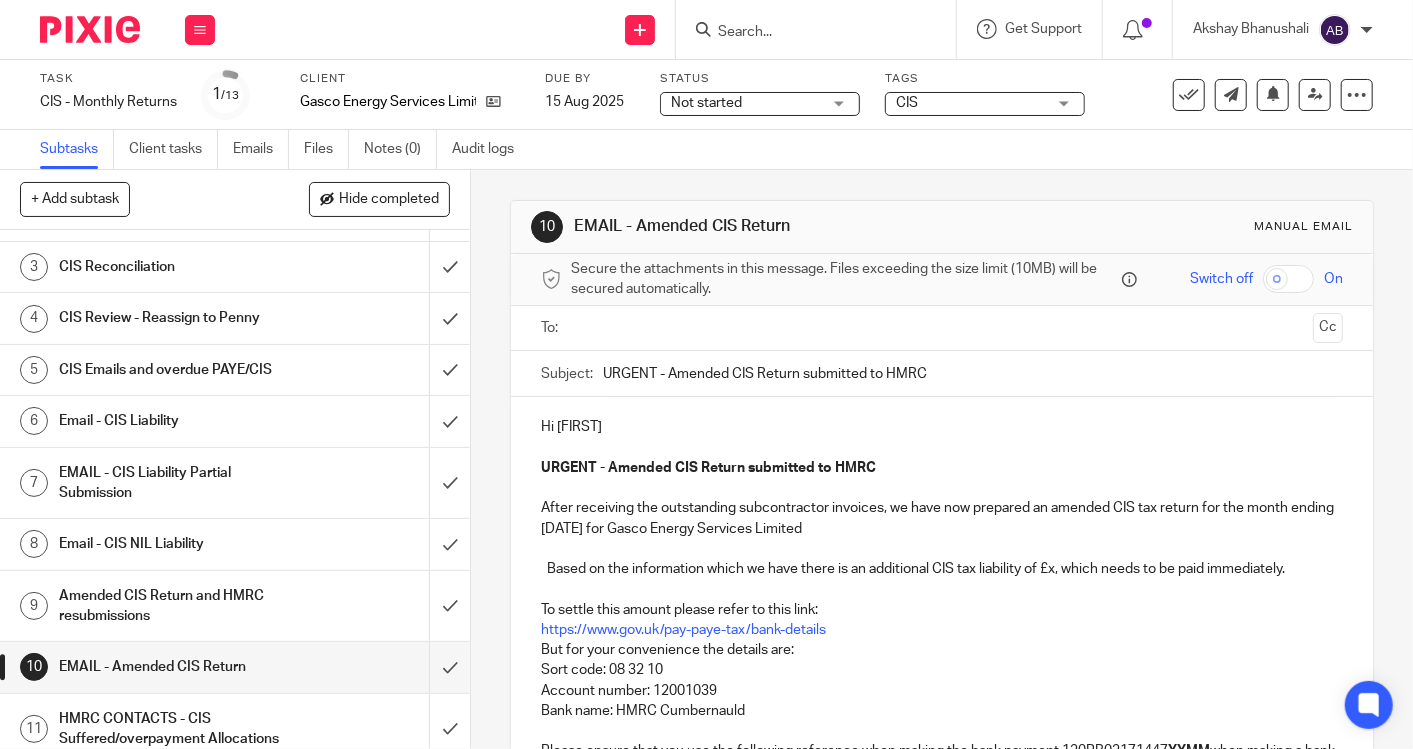 click on "Amended CIS Return and HMRC  resubmissions" at bounding box center [176, 606] 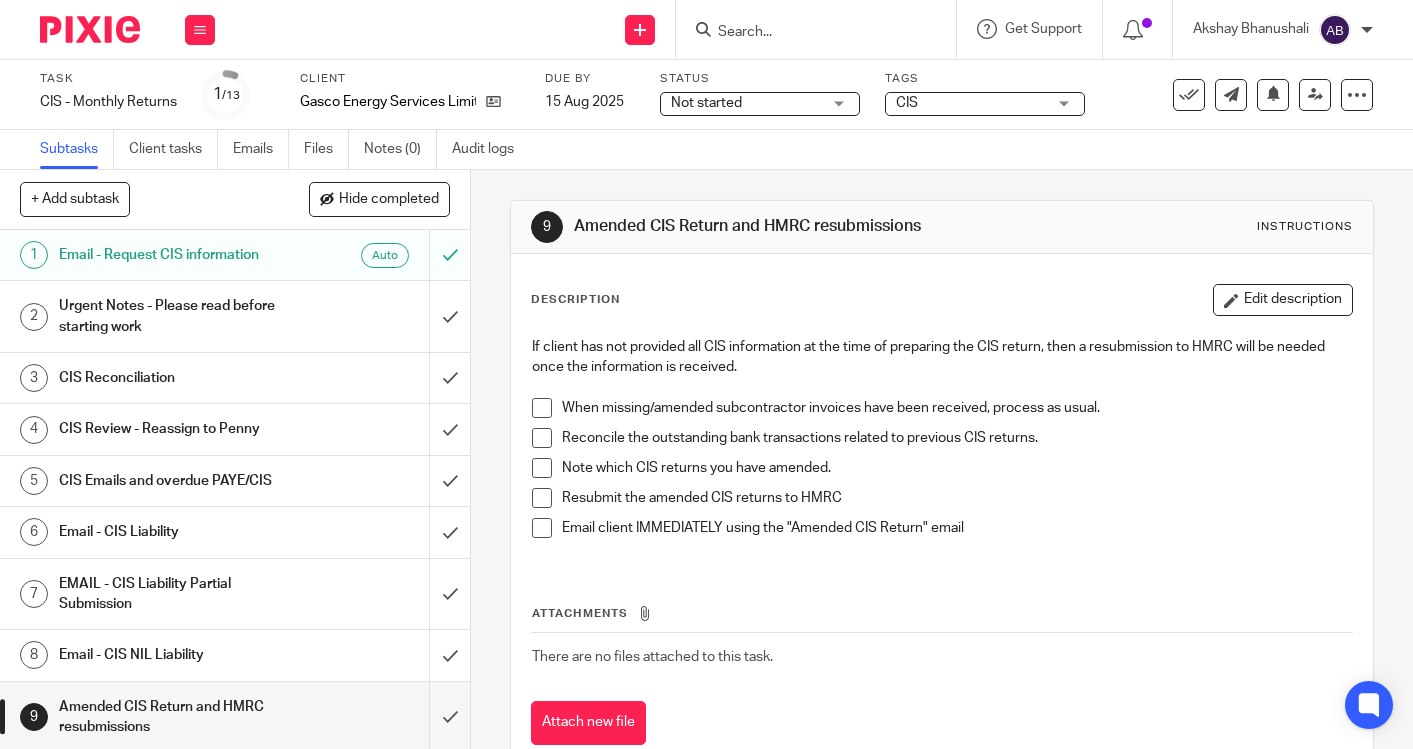 scroll, scrollTop: 0, scrollLeft: 0, axis: both 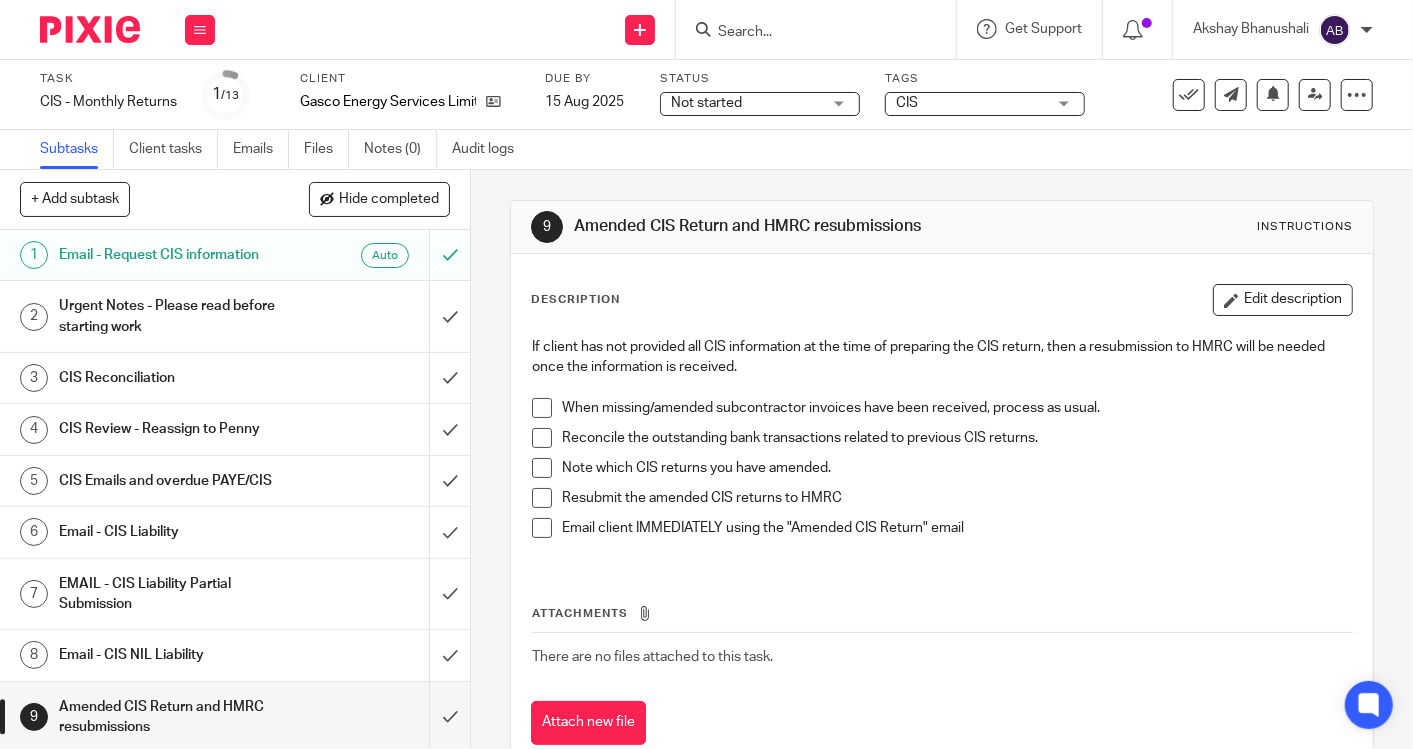click on "CIS Emails and overdue PAYE/CIS" at bounding box center (176, 481) 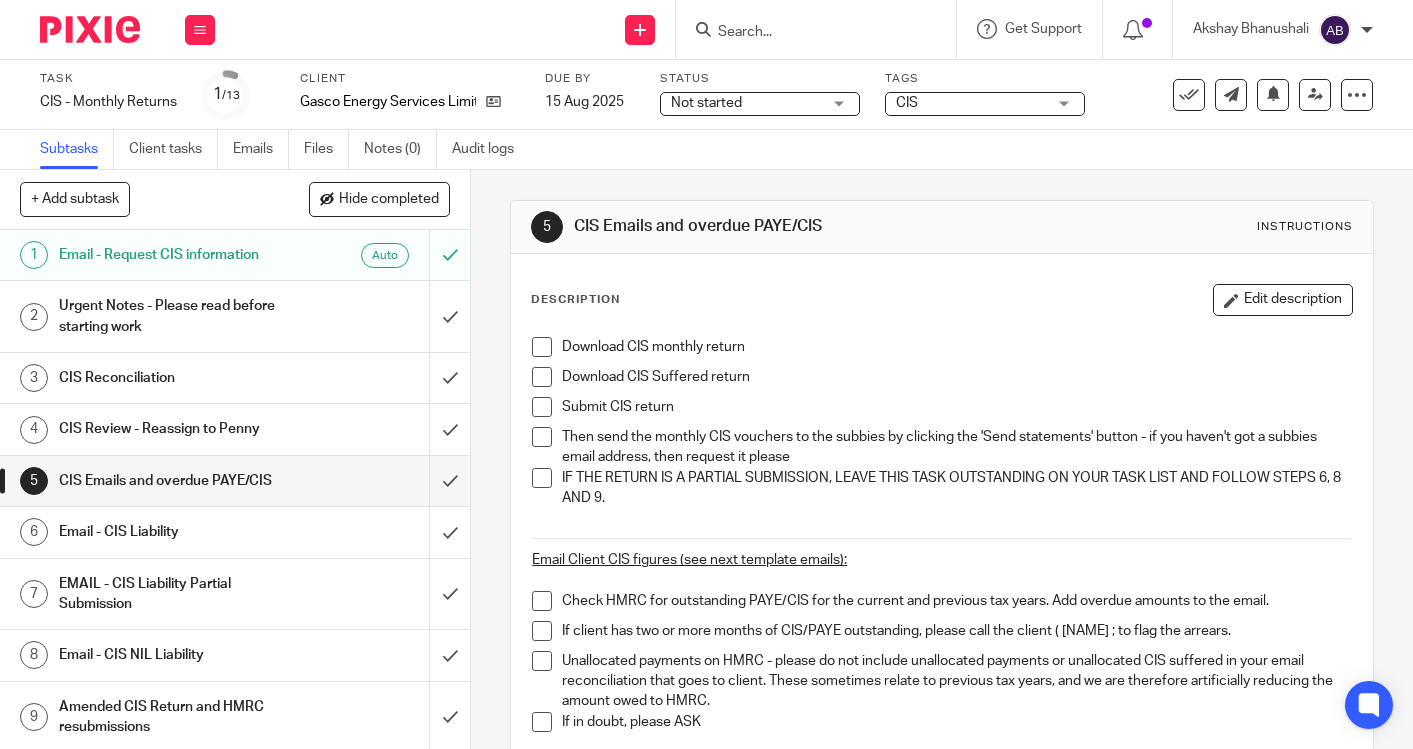 scroll, scrollTop: 0, scrollLeft: 0, axis: both 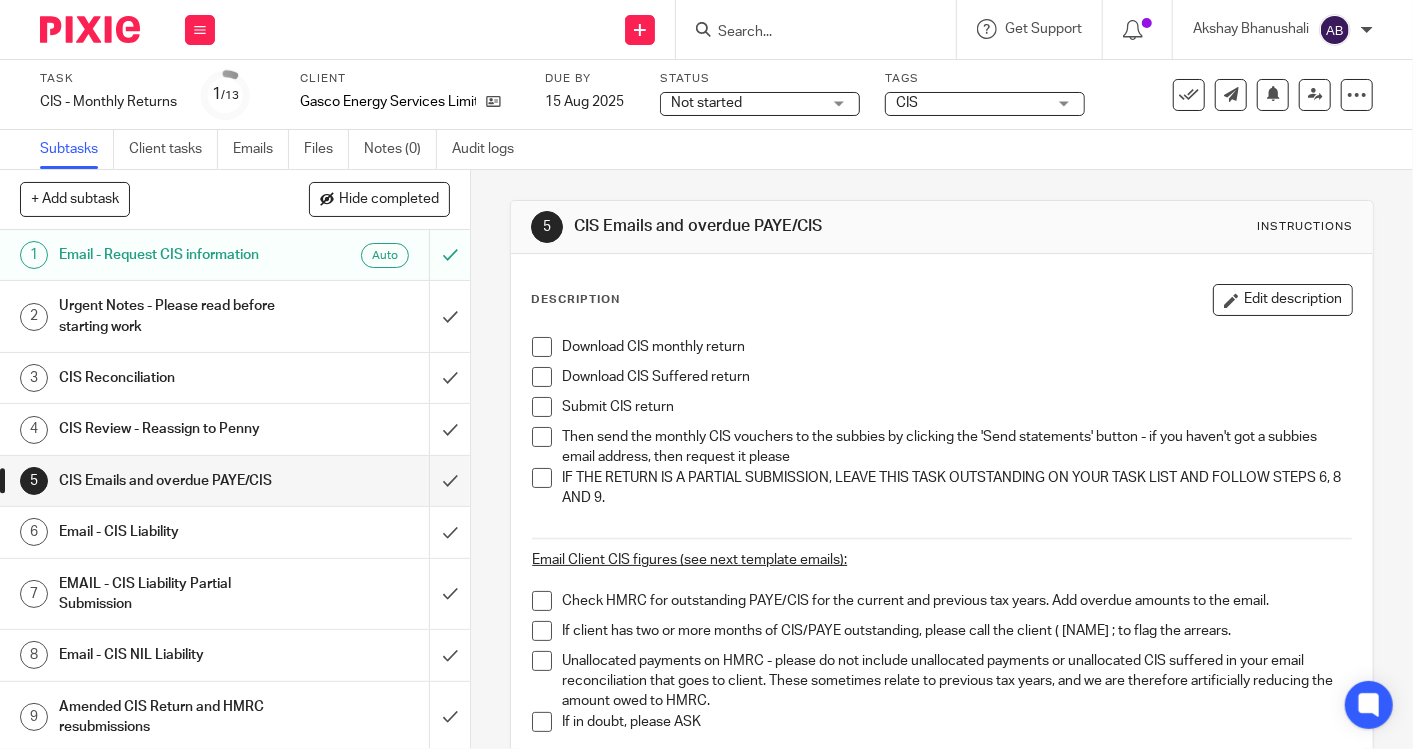 click on "Email - Request CIS information" at bounding box center [176, 255] 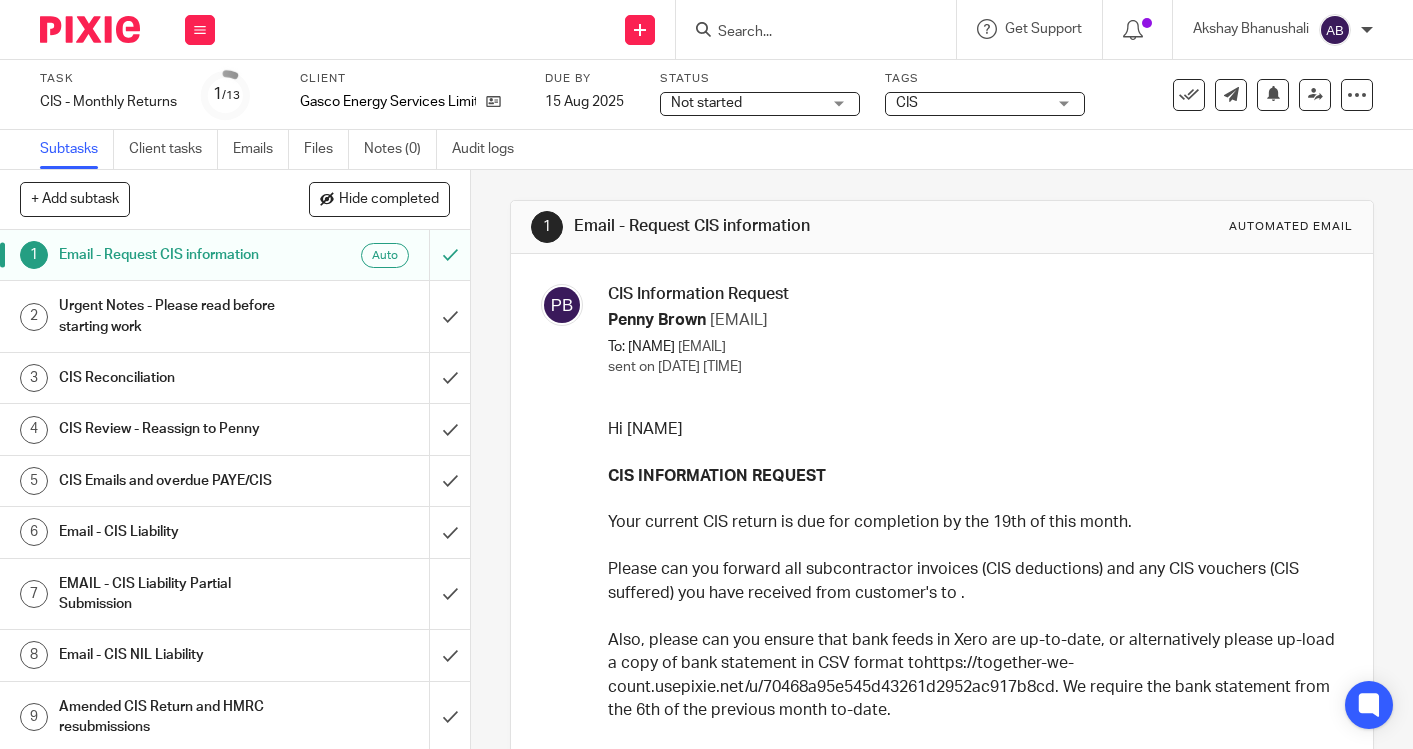scroll, scrollTop: 0, scrollLeft: 0, axis: both 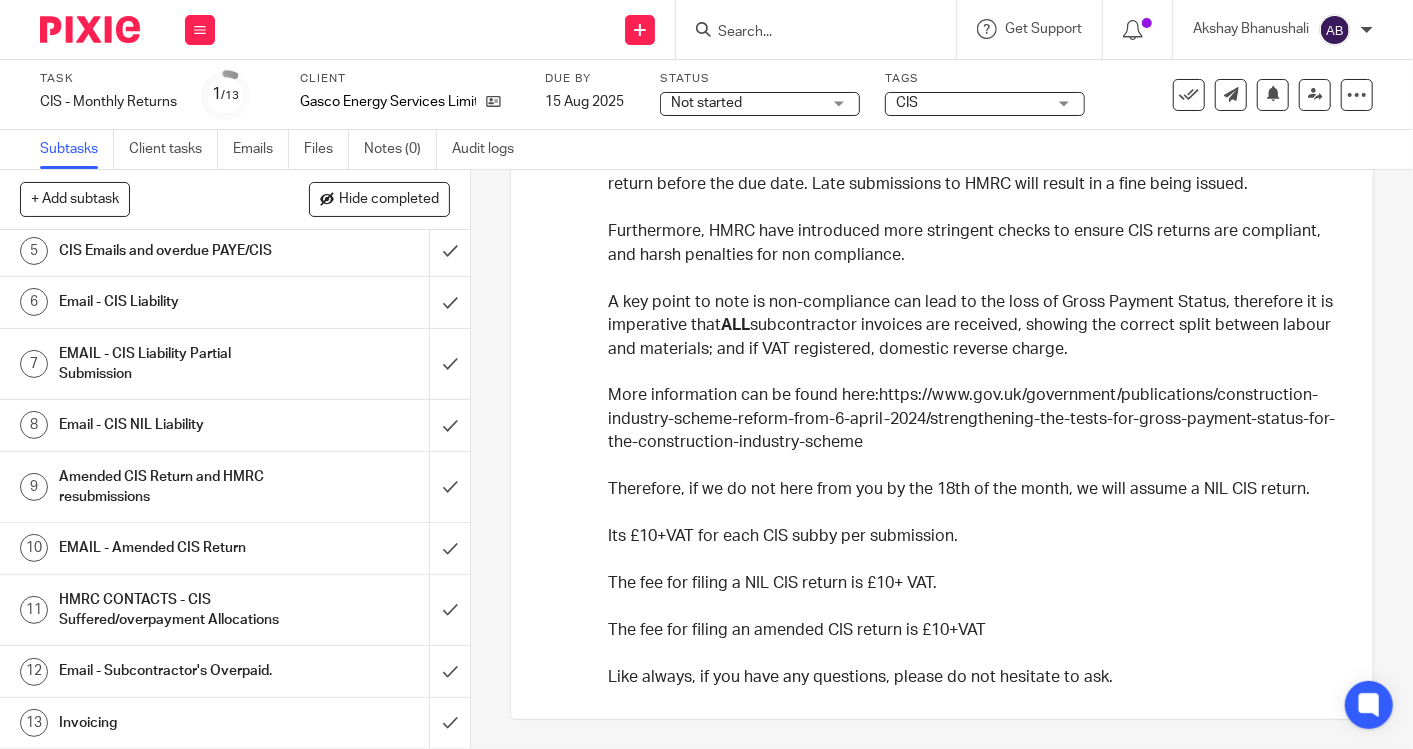 click on "Email - Subcontractor's Overpaid." at bounding box center (176, 671) 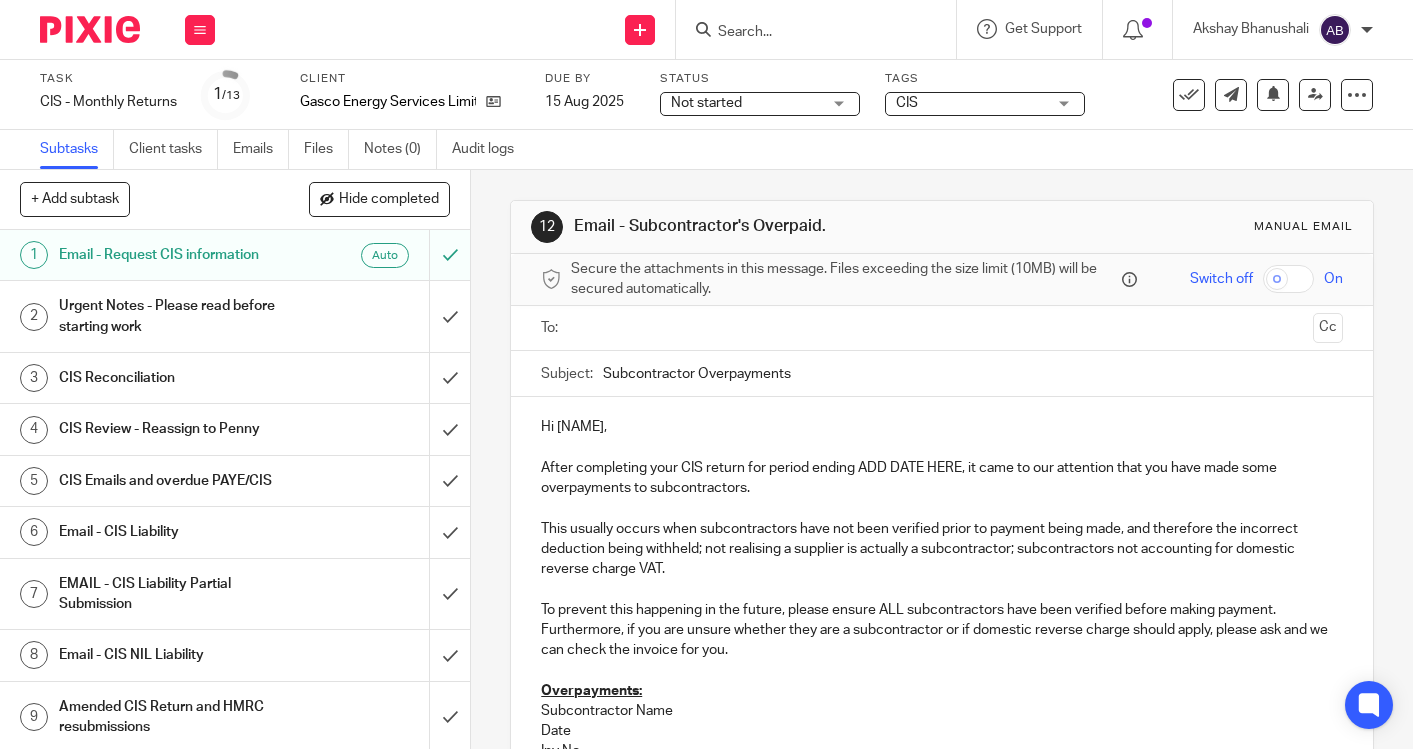 scroll, scrollTop: 0, scrollLeft: 0, axis: both 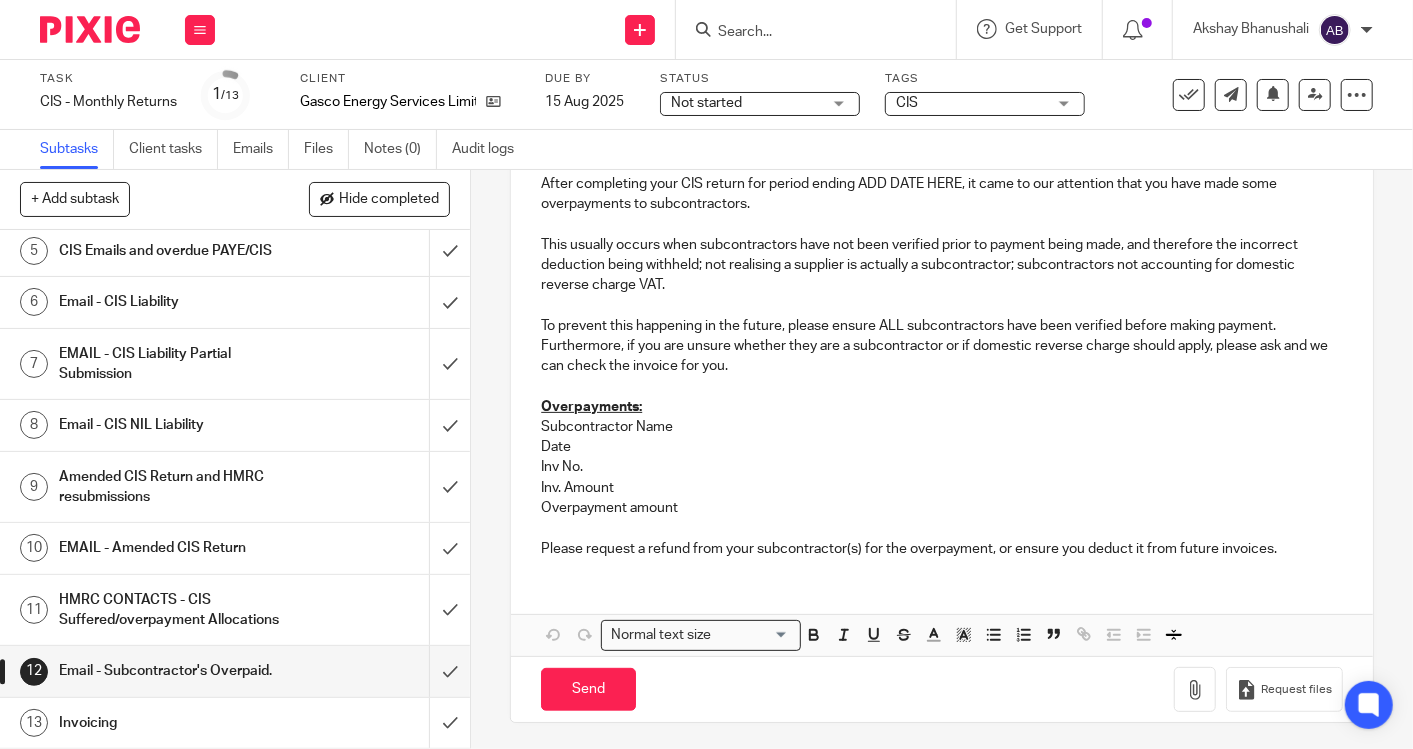 click on "HMRC CONTACTS - CIS Suffered/overpayment Allocations" at bounding box center (176, 610) 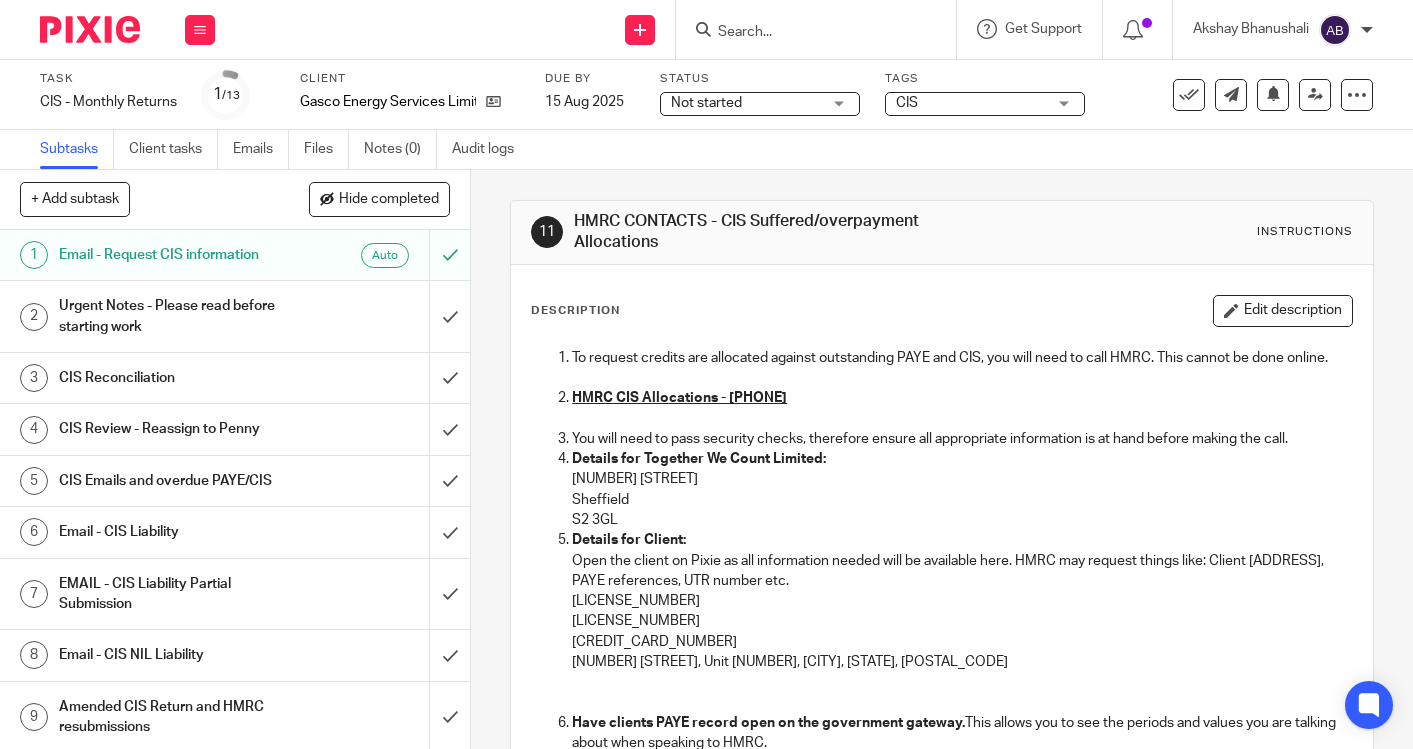 scroll, scrollTop: 0, scrollLeft: 0, axis: both 